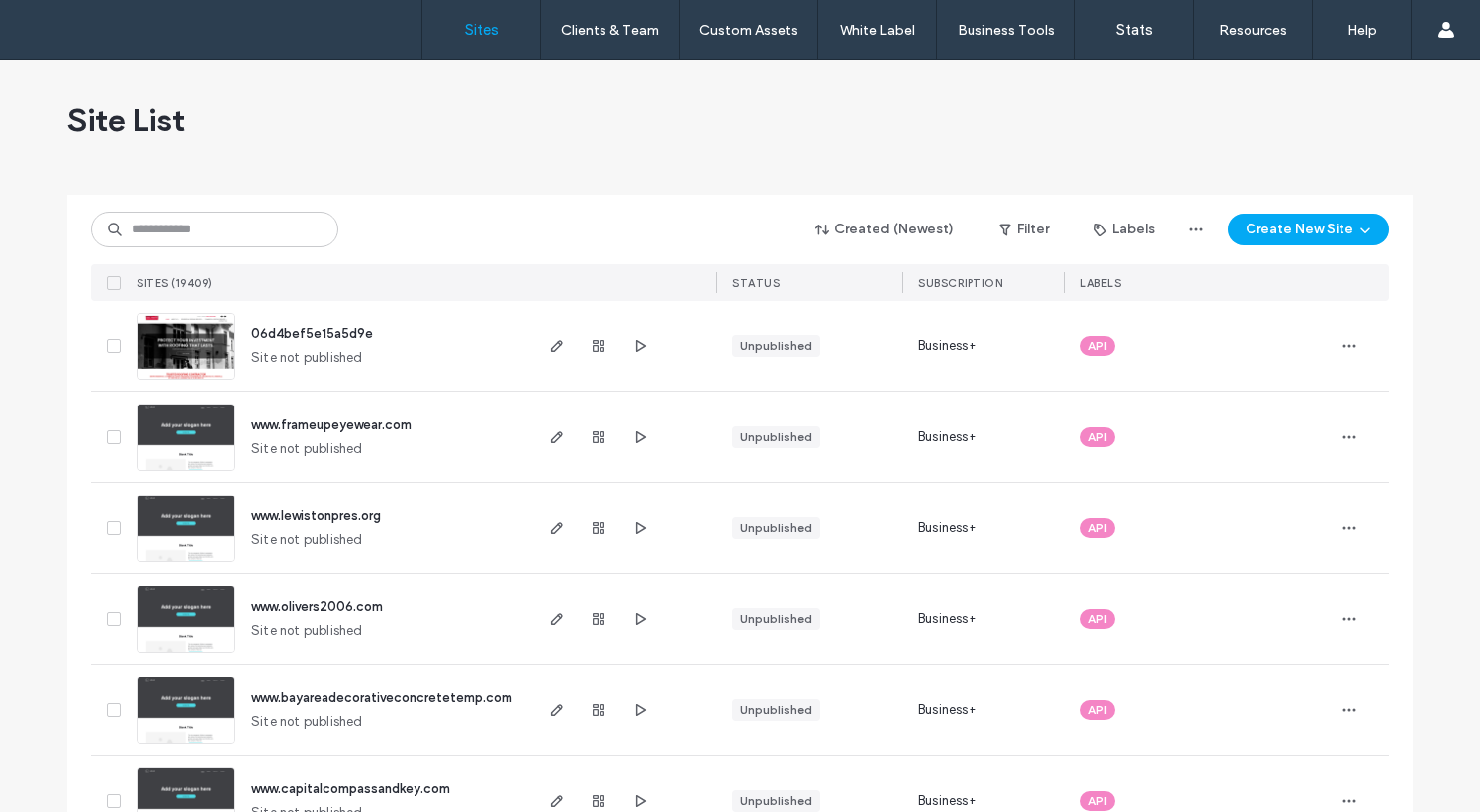 scroll, scrollTop: 0, scrollLeft: 0, axis: both 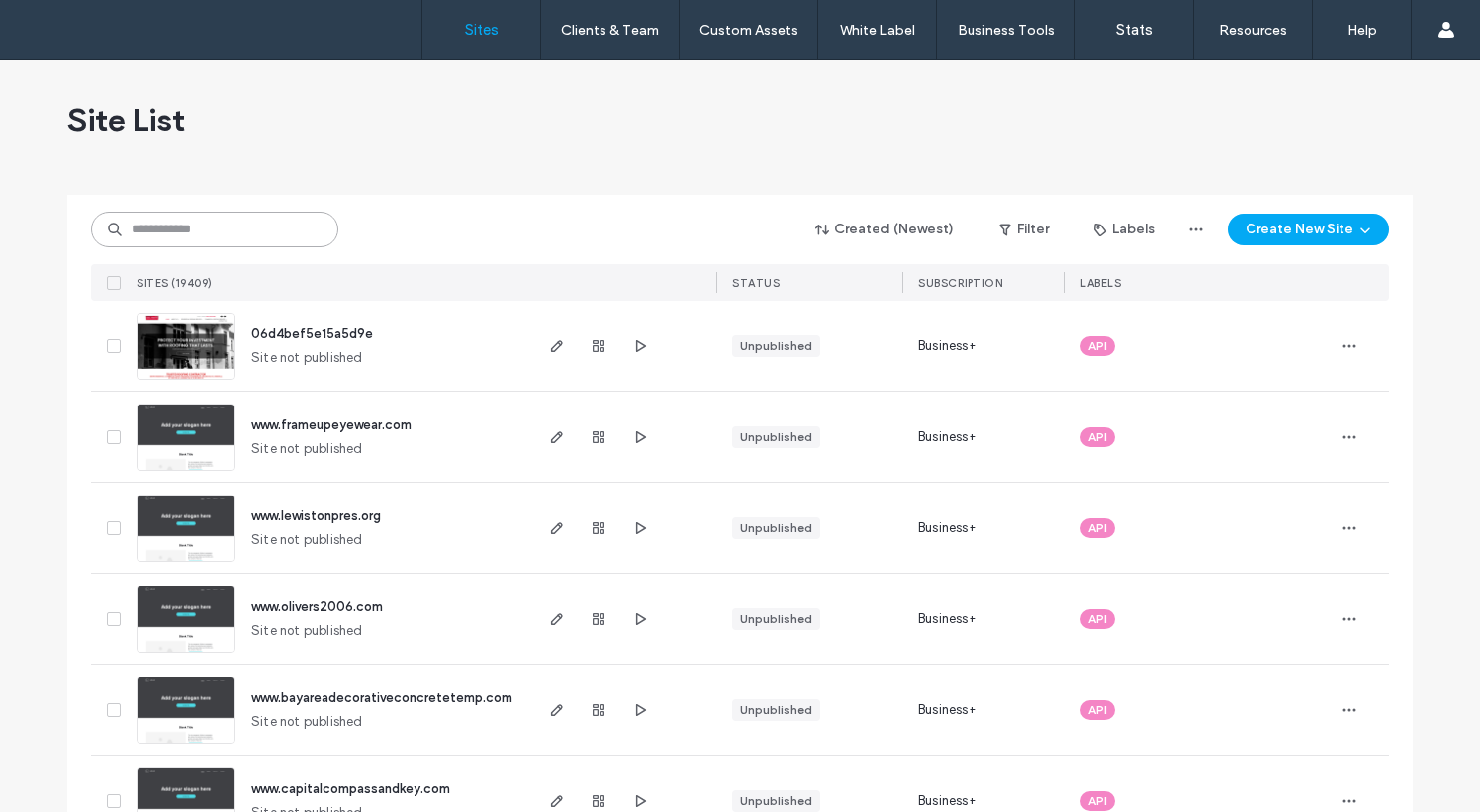 click at bounding box center [215, 229] 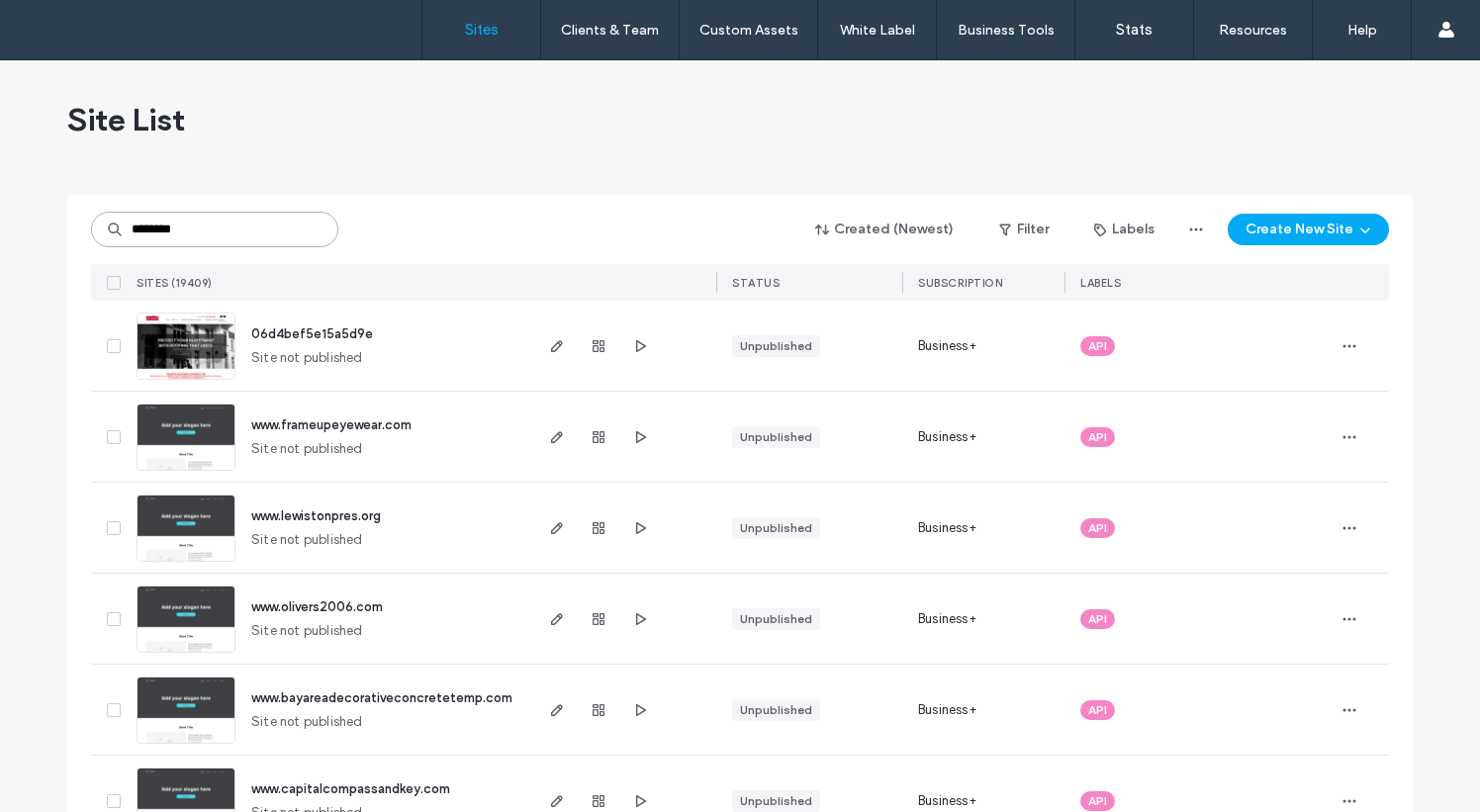 scroll, scrollTop: 0, scrollLeft: 0, axis: both 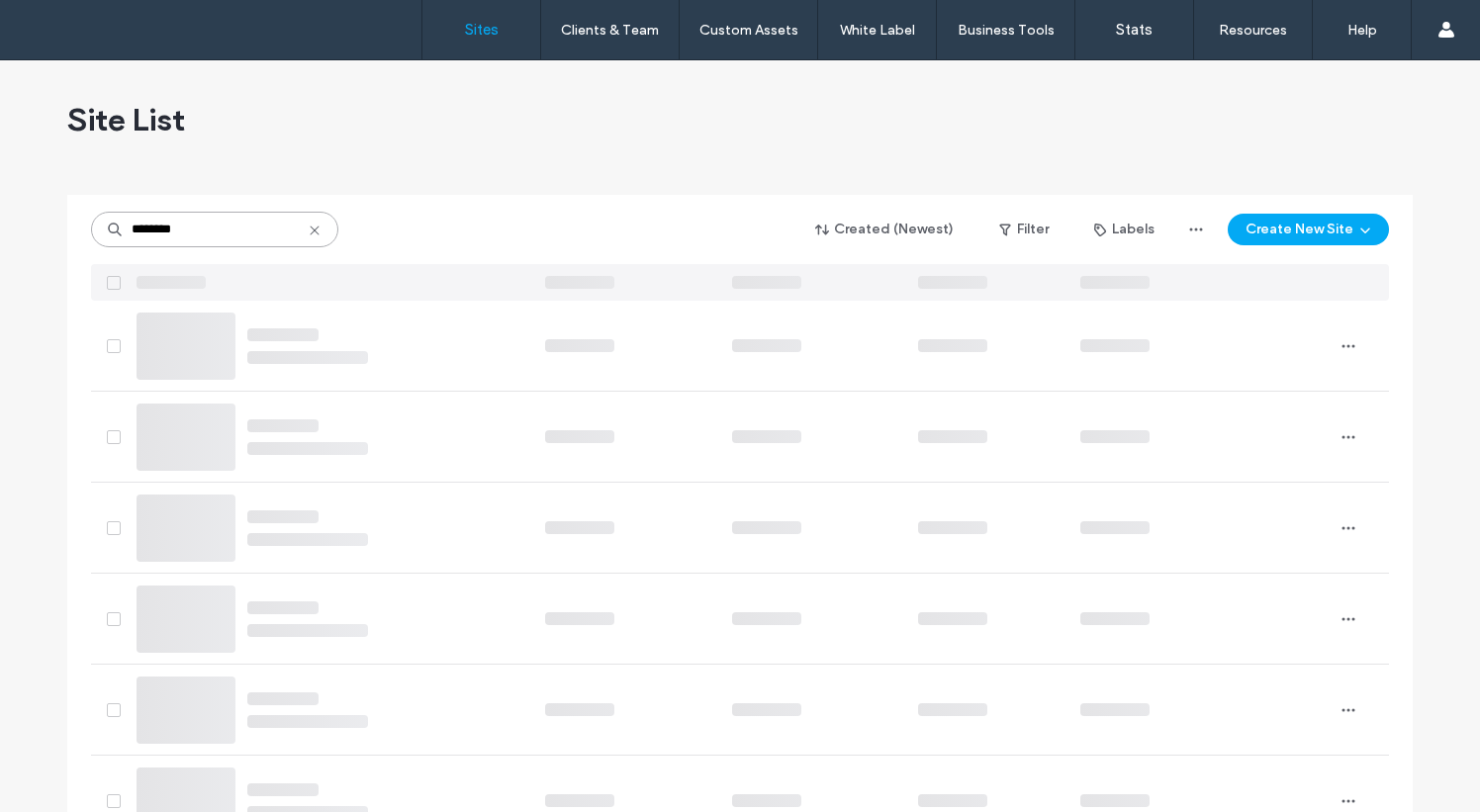 type on "********" 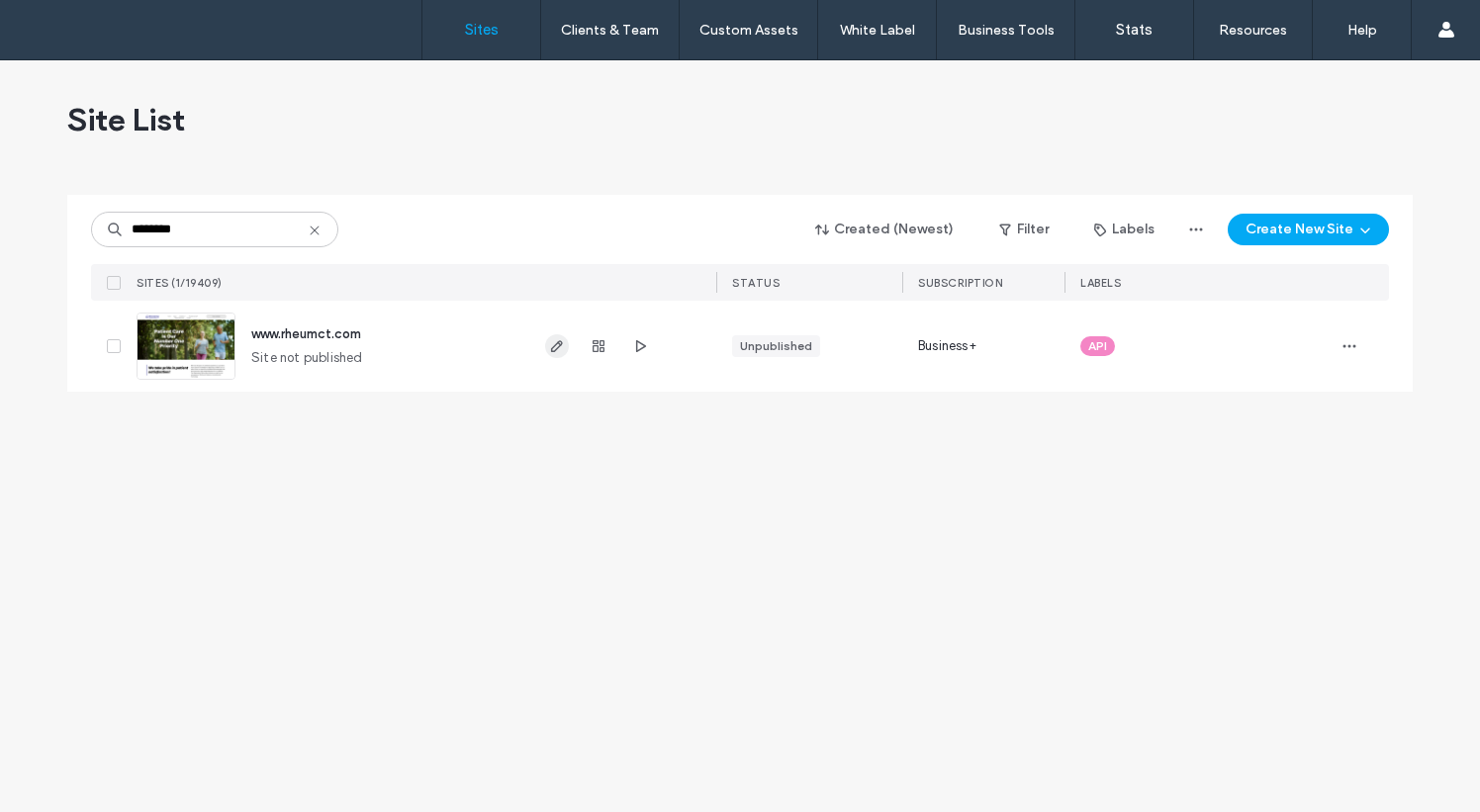 click 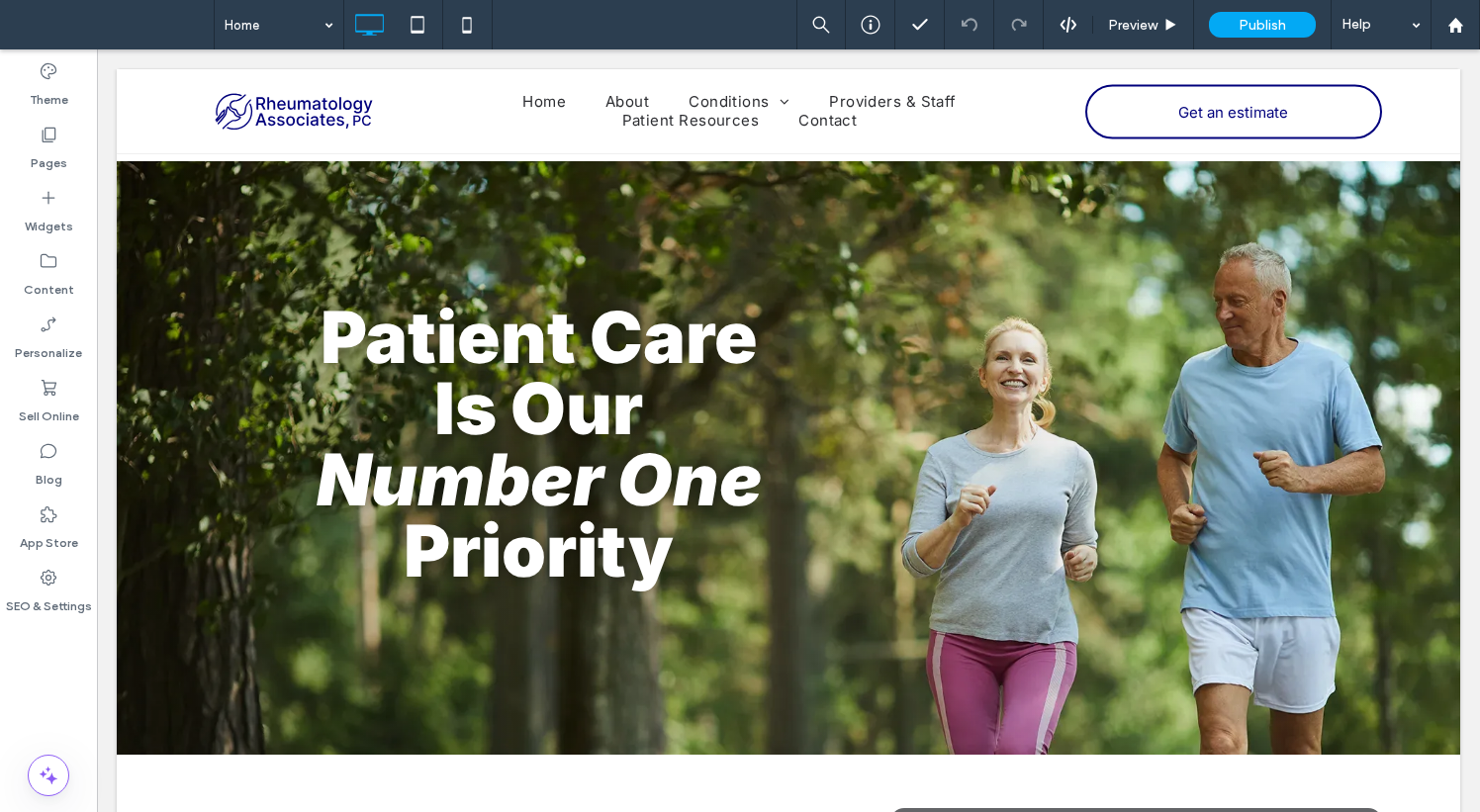 scroll, scrollTop: 536, scrollLeft: 0, axis: vertical 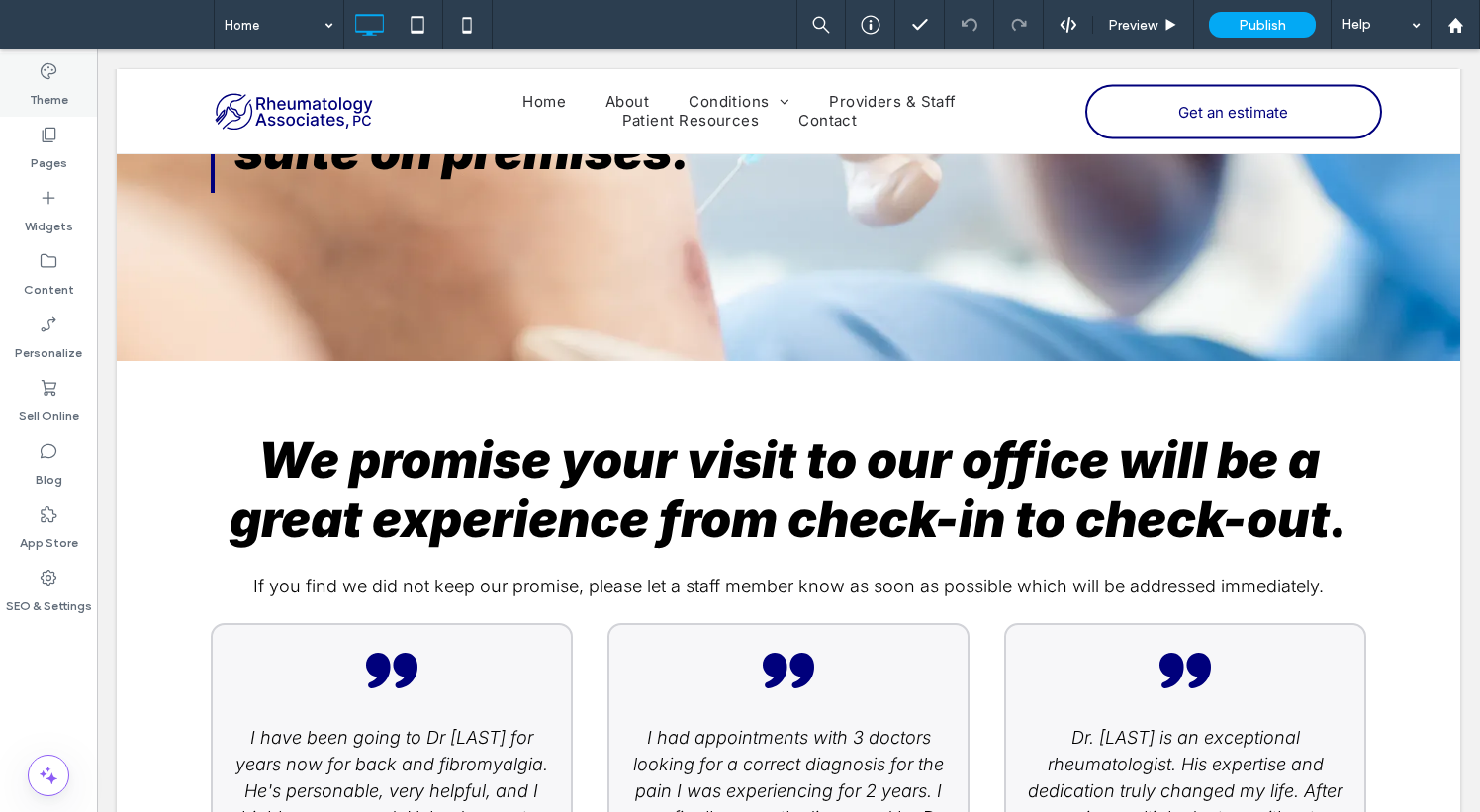 click on "Theme" at bounding box center (48, 95) 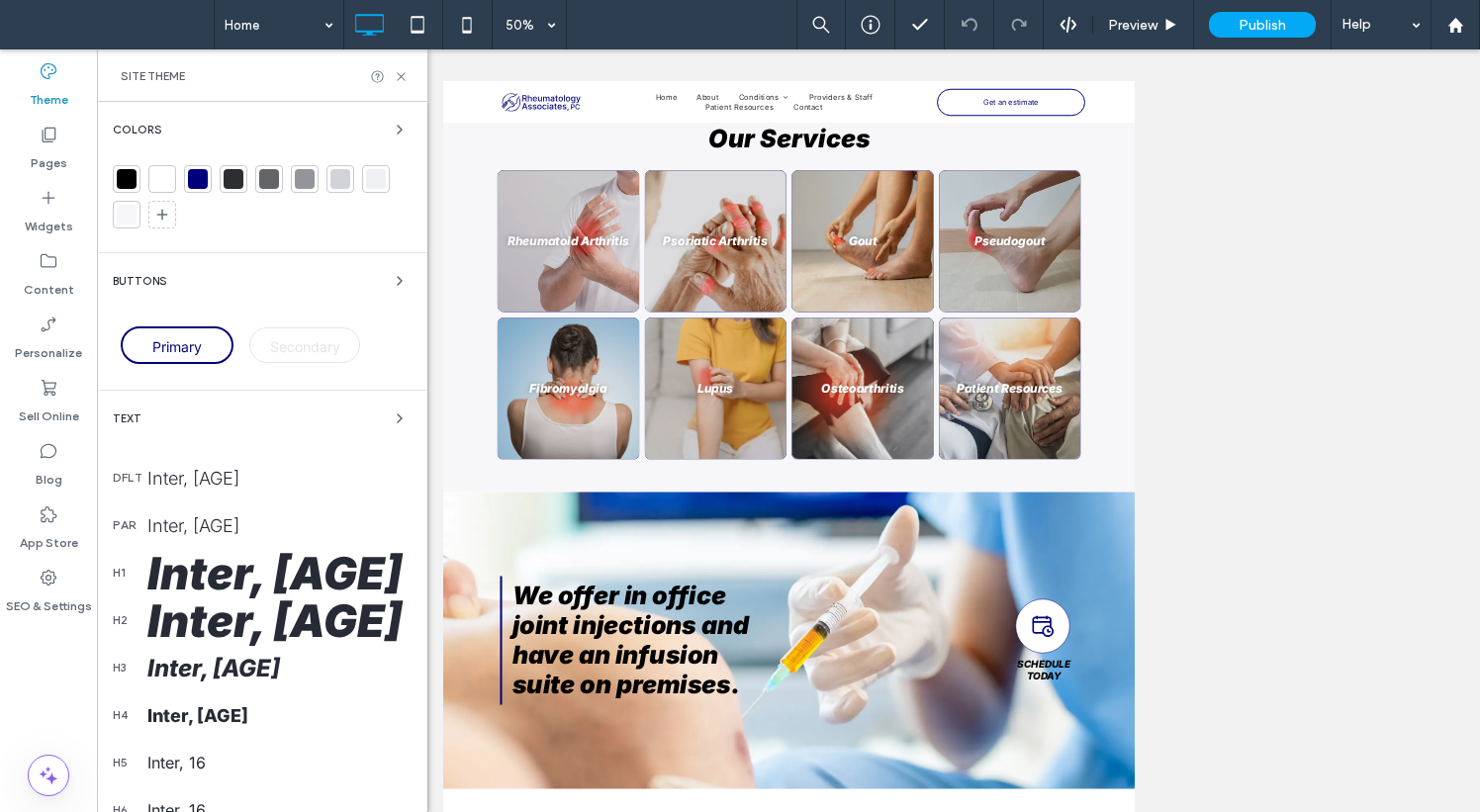 scroll, scrollTop: 1141, scrollLeft: 0, axis: vertical 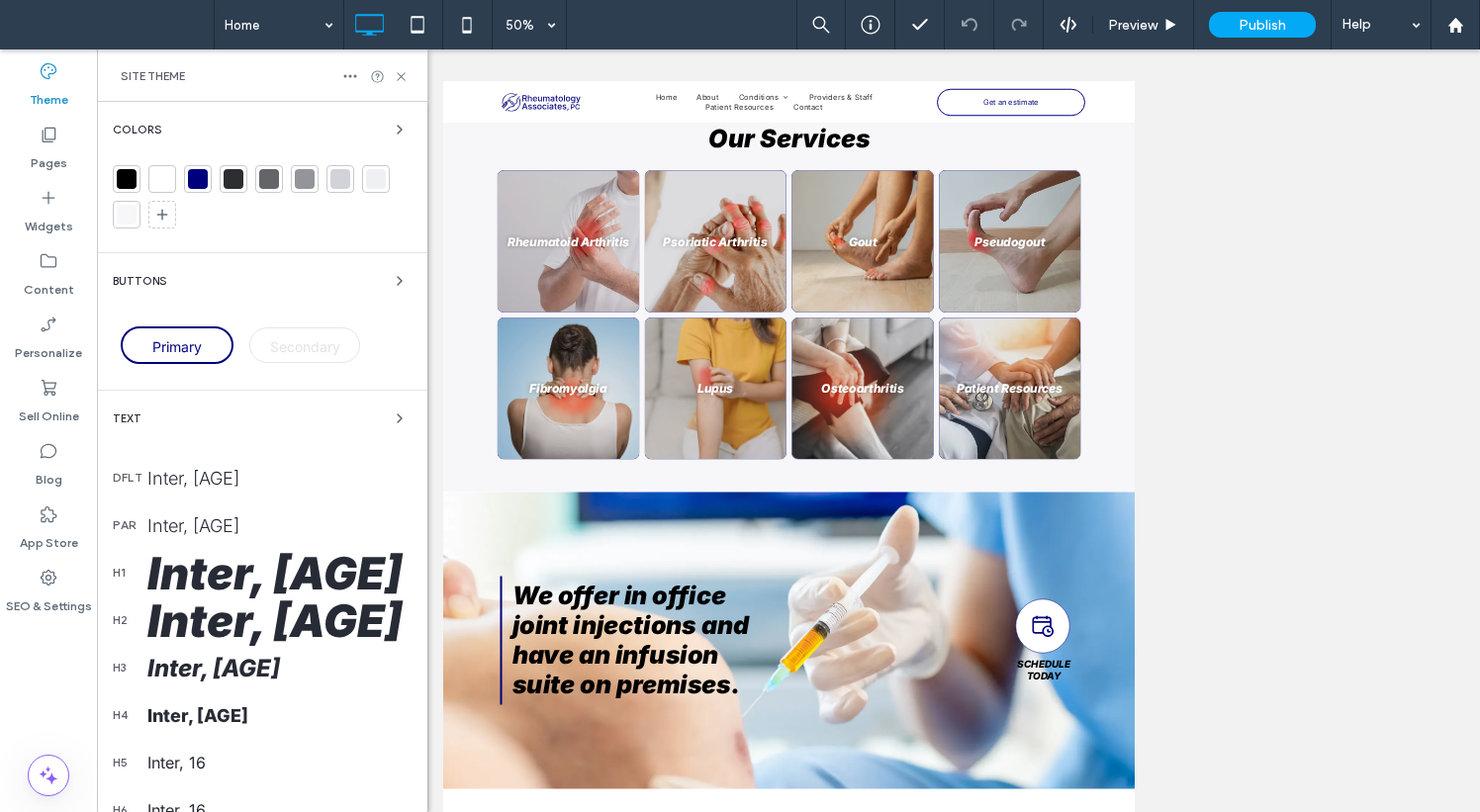 click on "Inter, [AGE]" at bounding box center [279, 573] 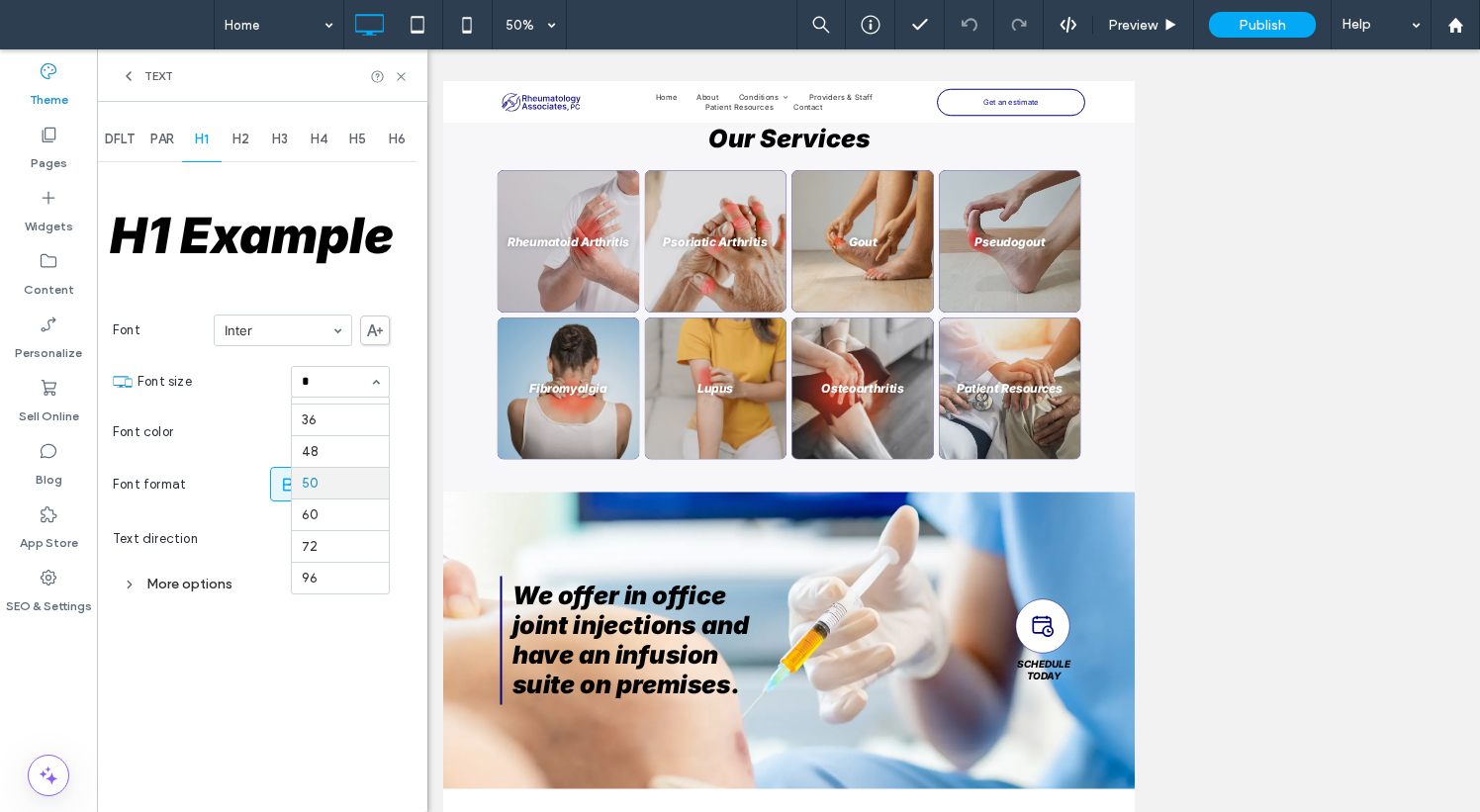 scroll, scrollTop: 0, scrollLeft: 0, axis: both 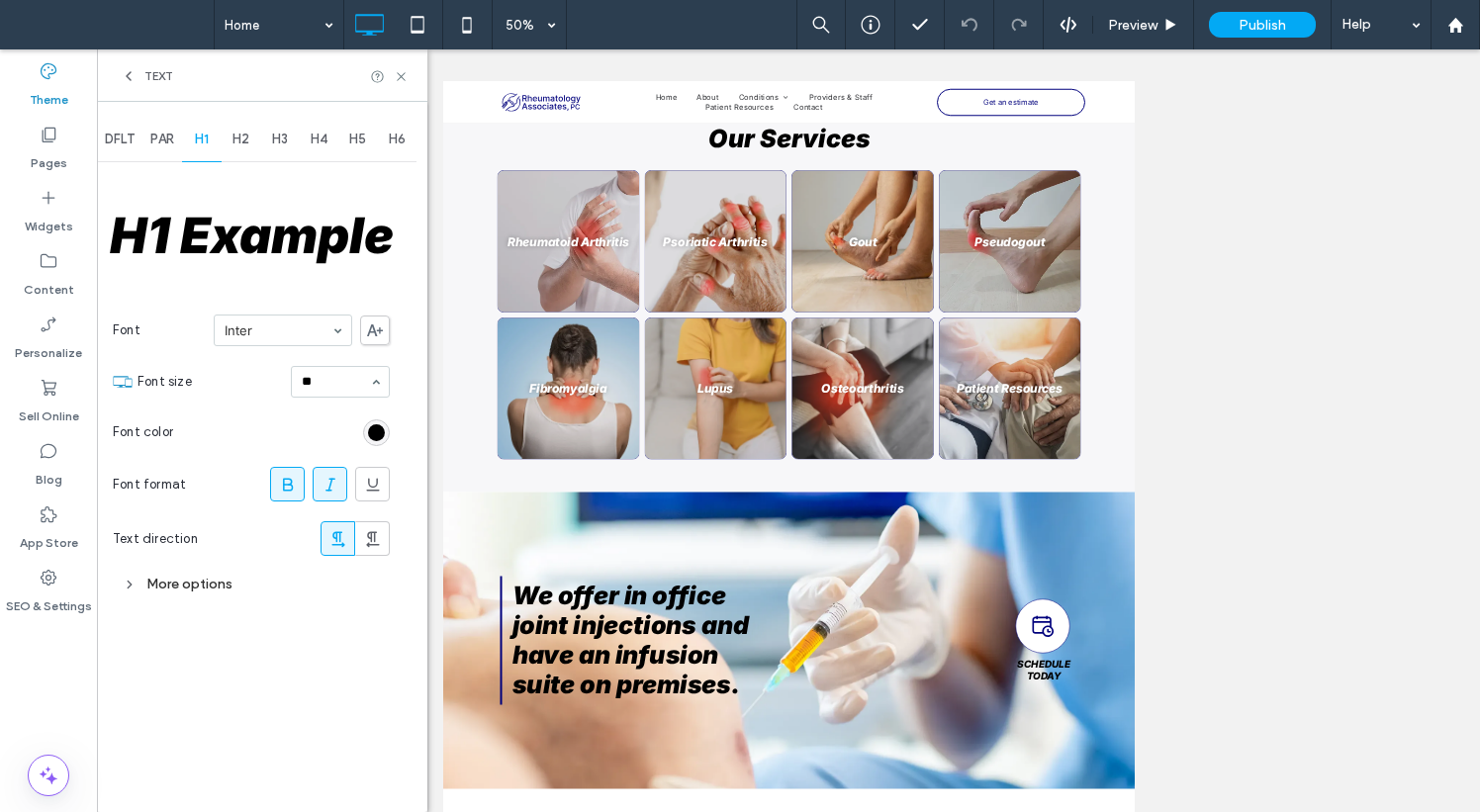 type on "**" 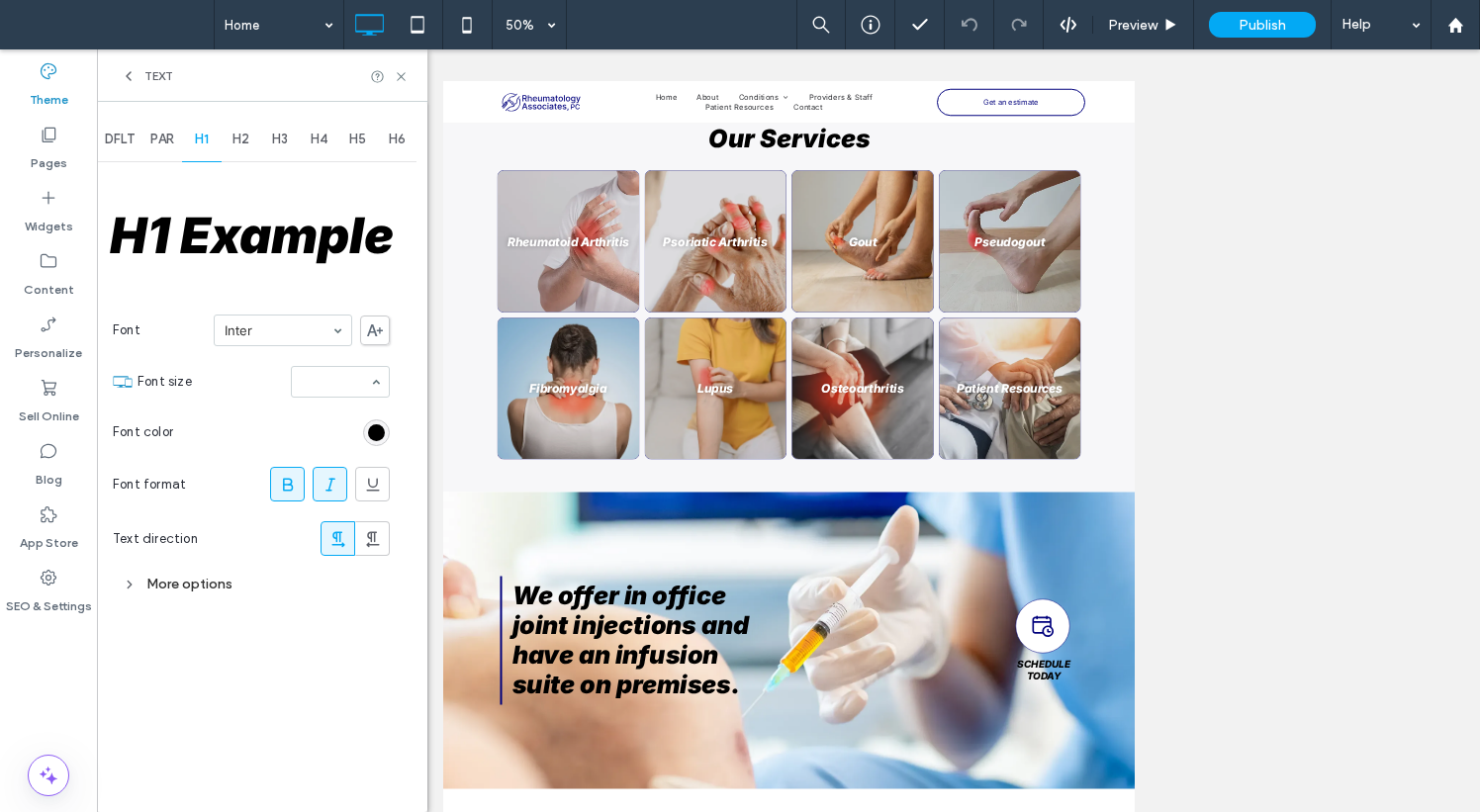 click on "H2" at bounding box center [240, 139] 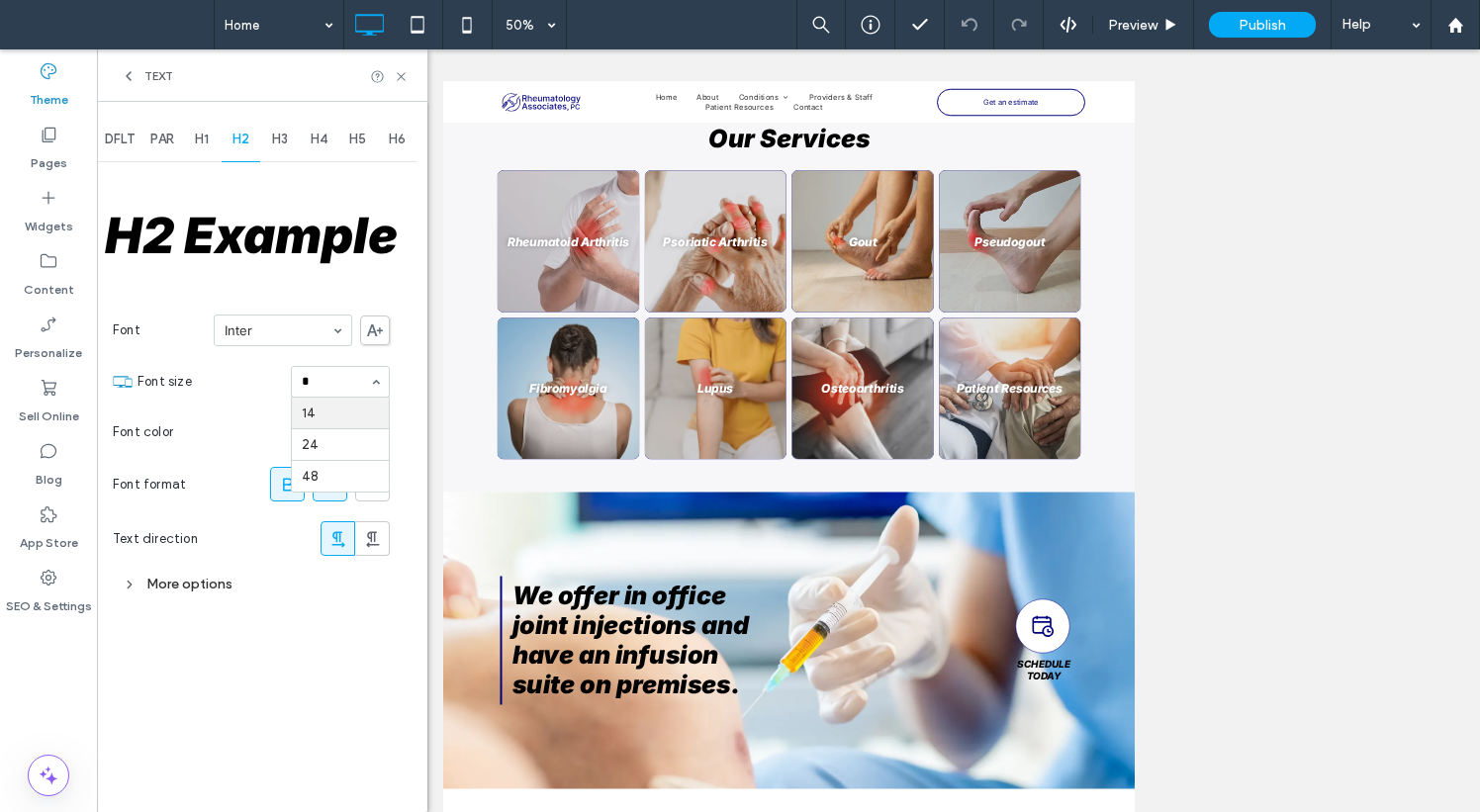 scroll, scrollTop: 0, scrollLeft: 0, axis: both 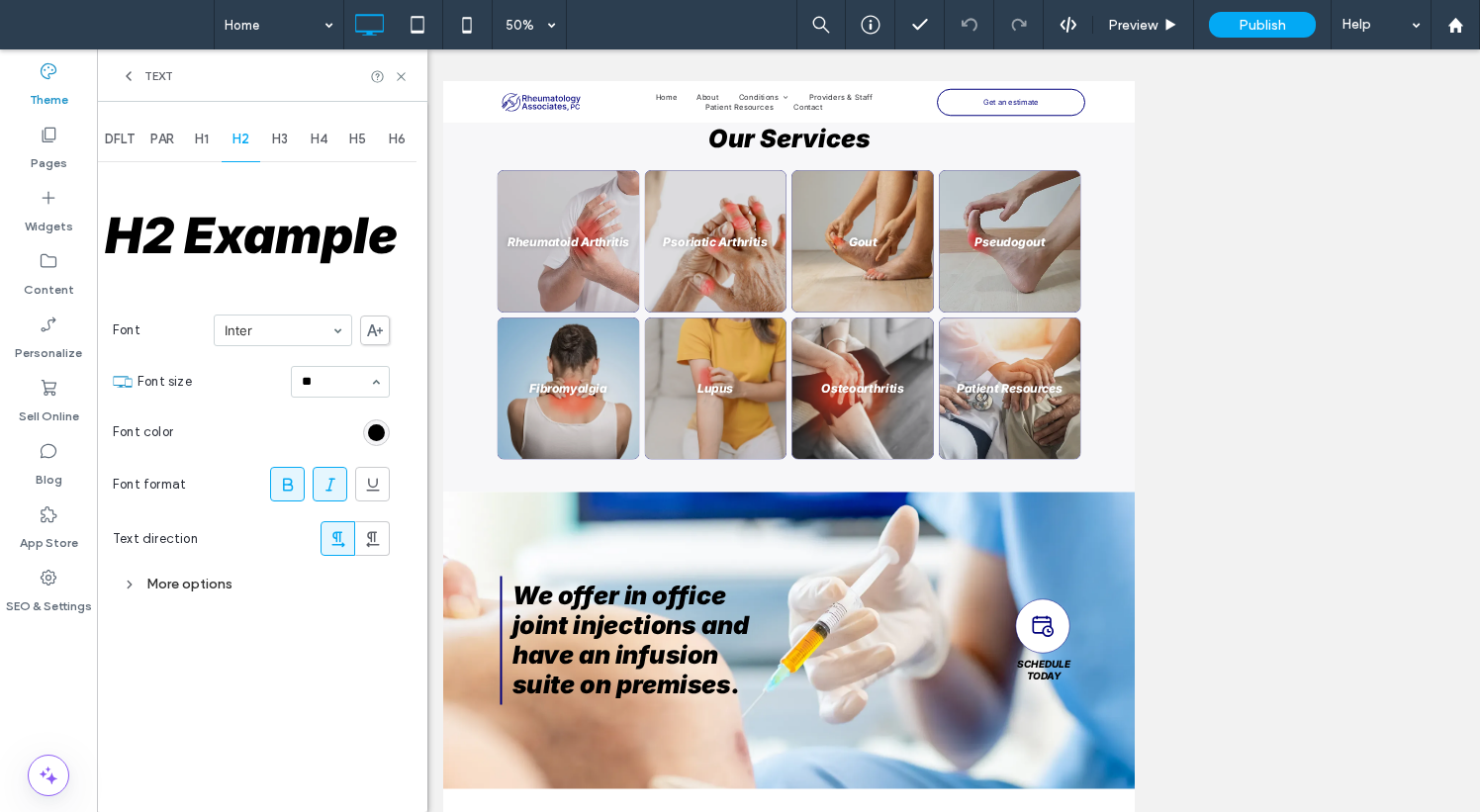 type on "**" 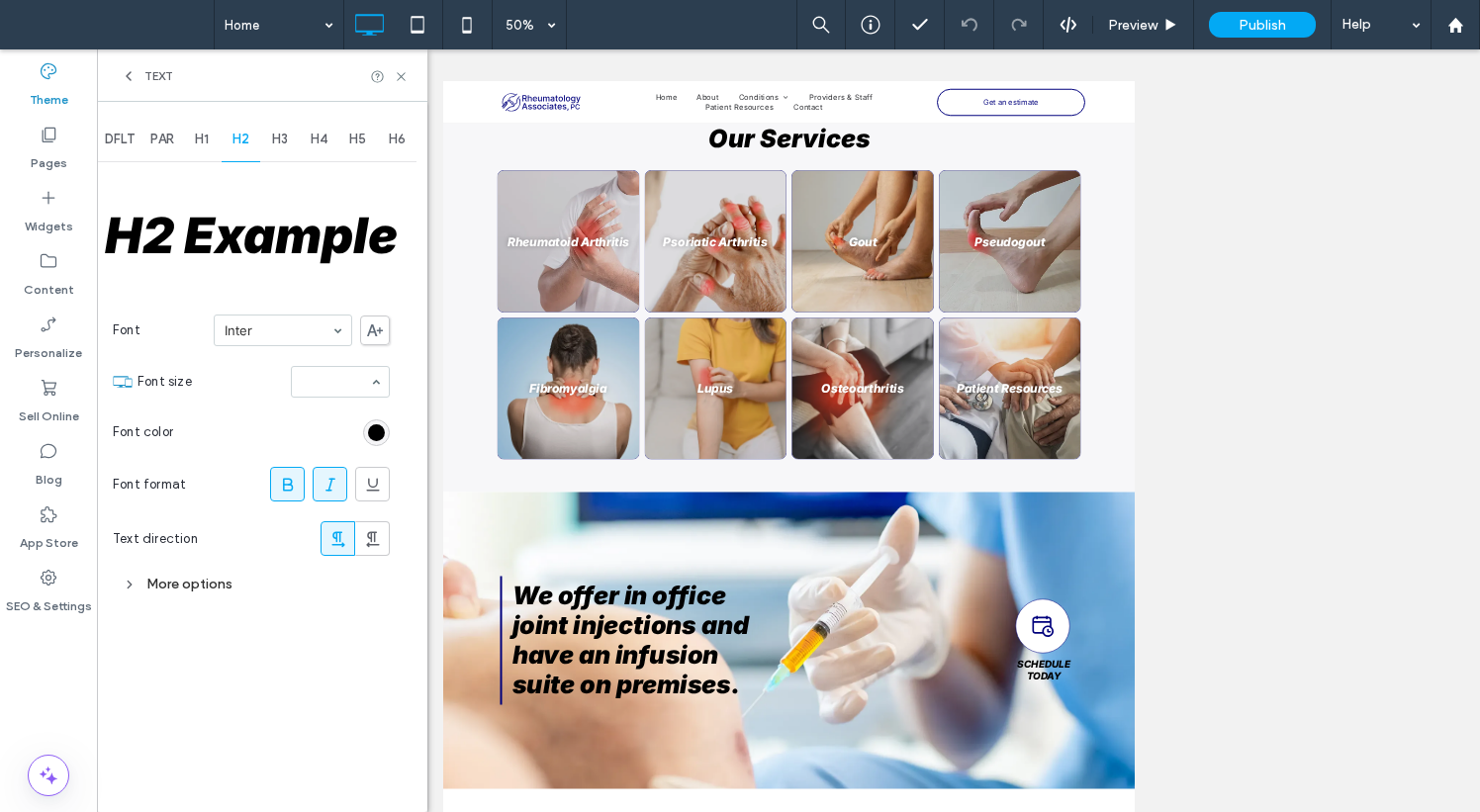 click on "Font color" at bounding box center (251, 432) 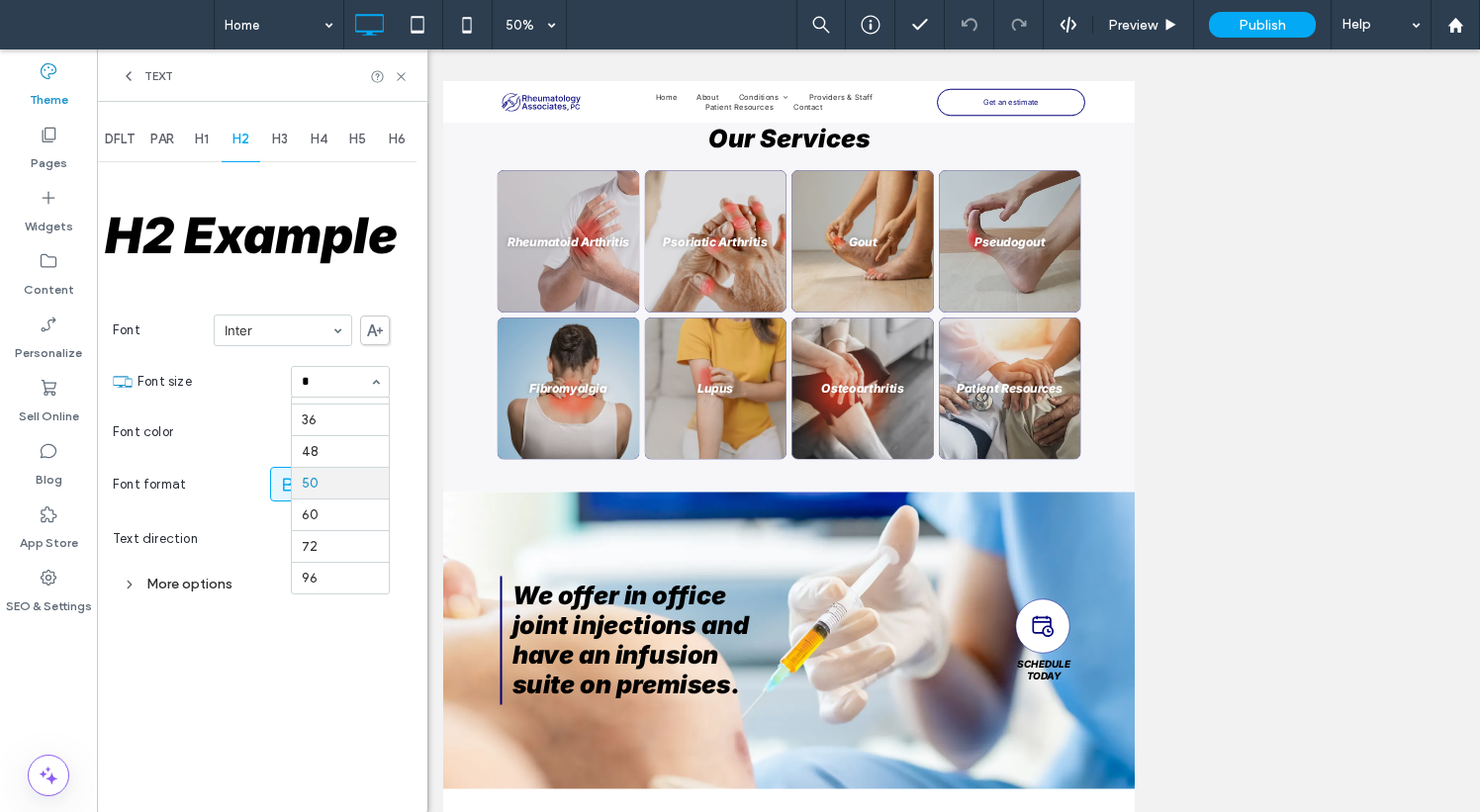 scroll, scrollTop: 0, scrollLeft: 0, axis: both 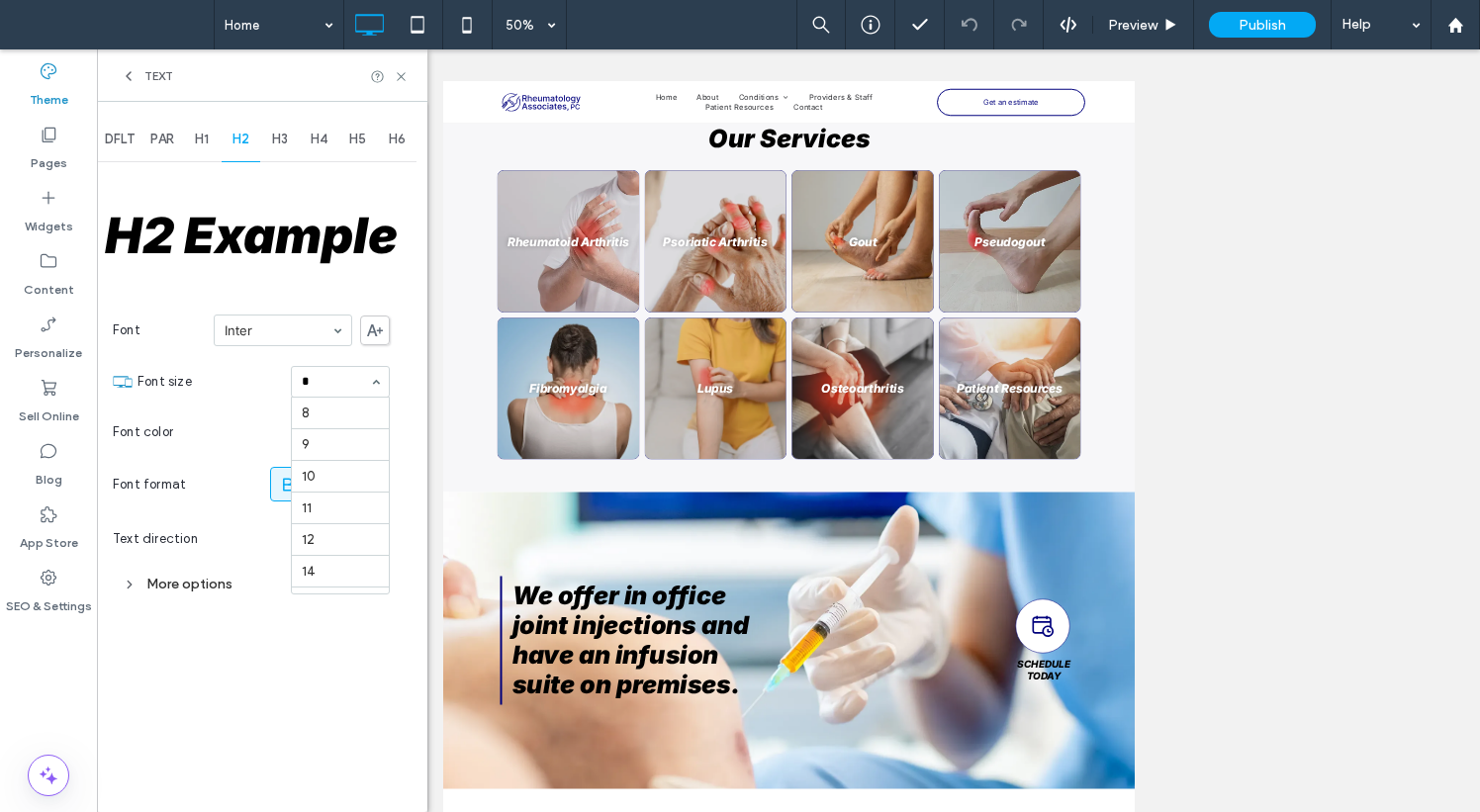 type on "**" 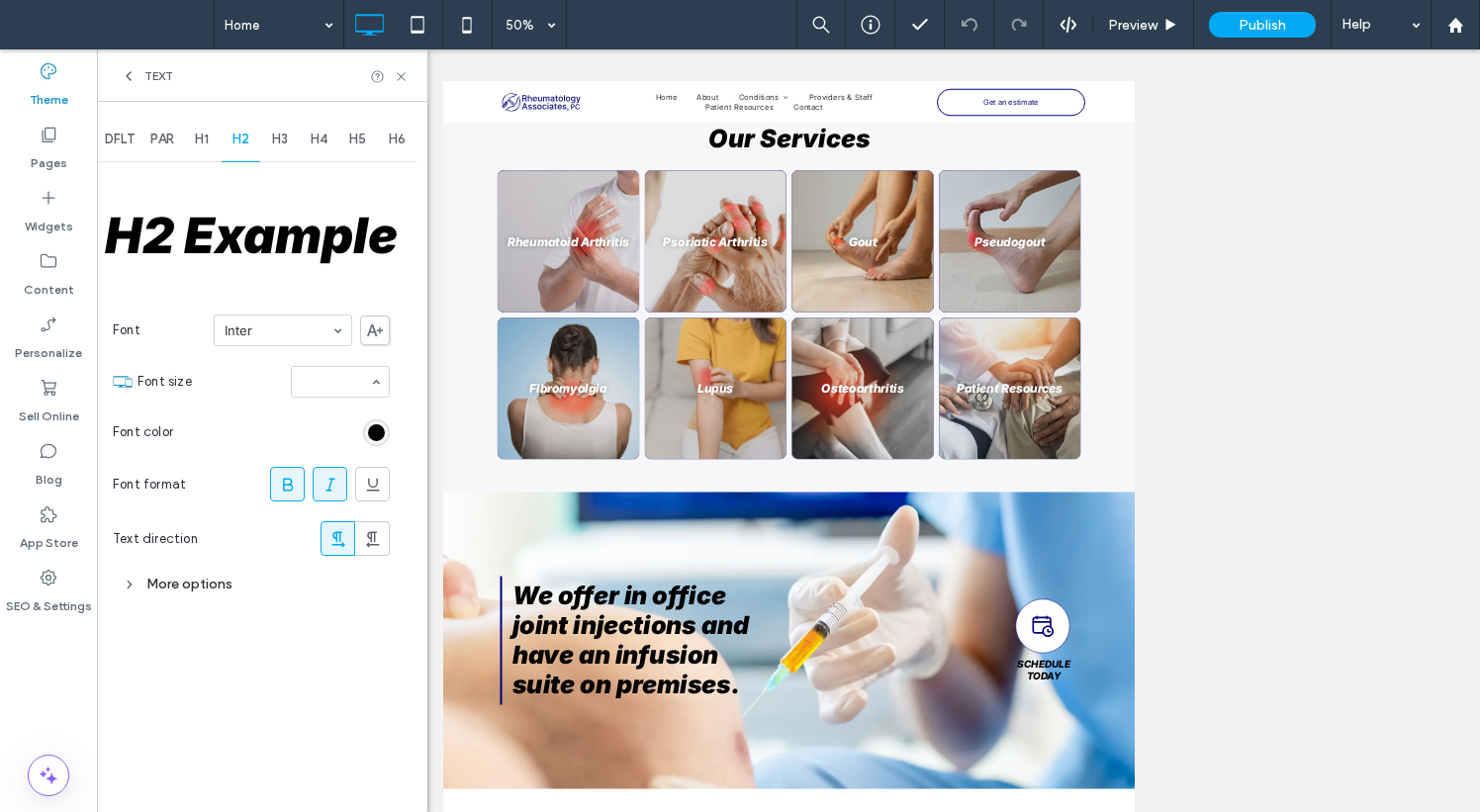 scroll, scrollTop: 1106, scrollLeft: 0, axis: vertical 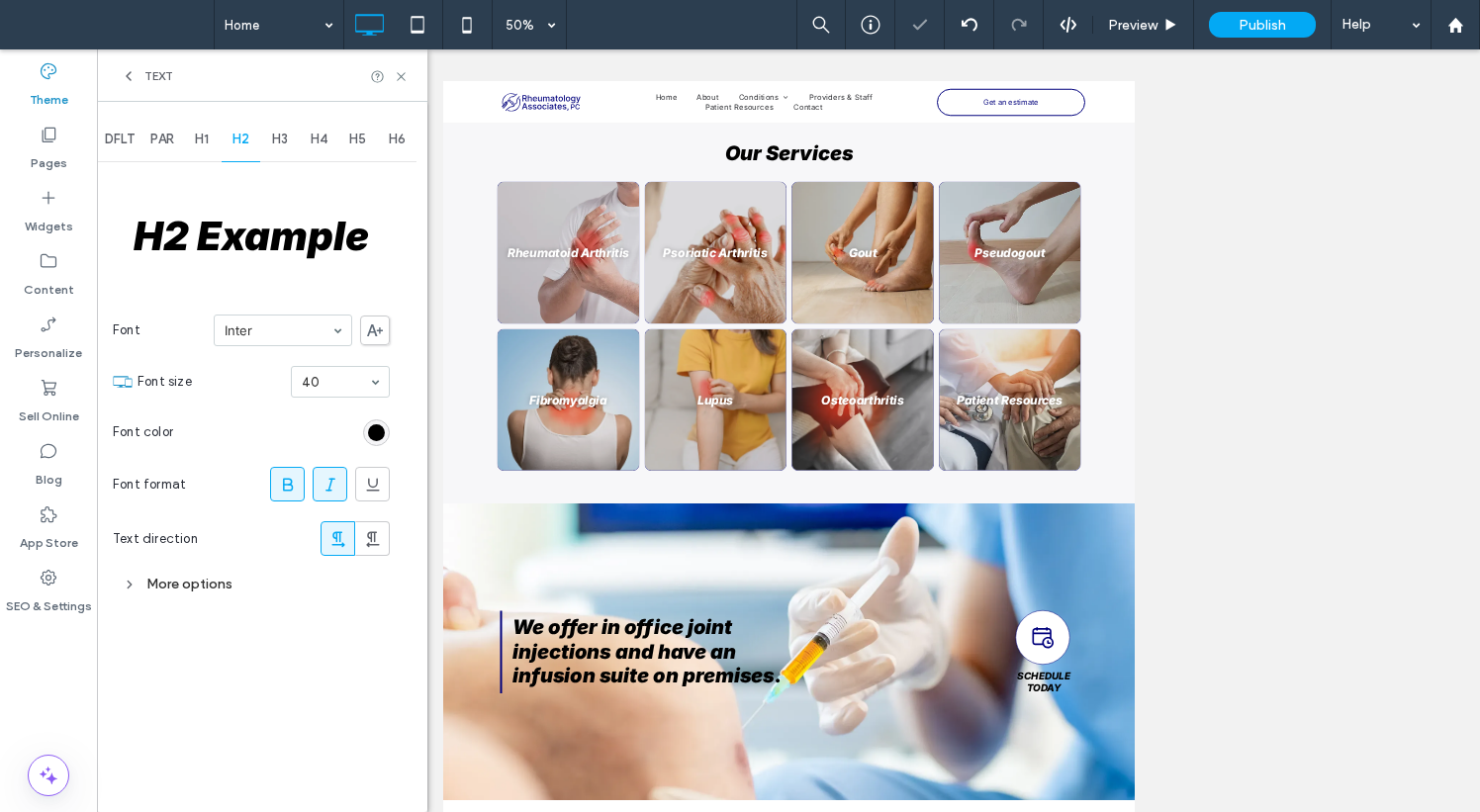 click on "H1" at bounding box center (202, 139) 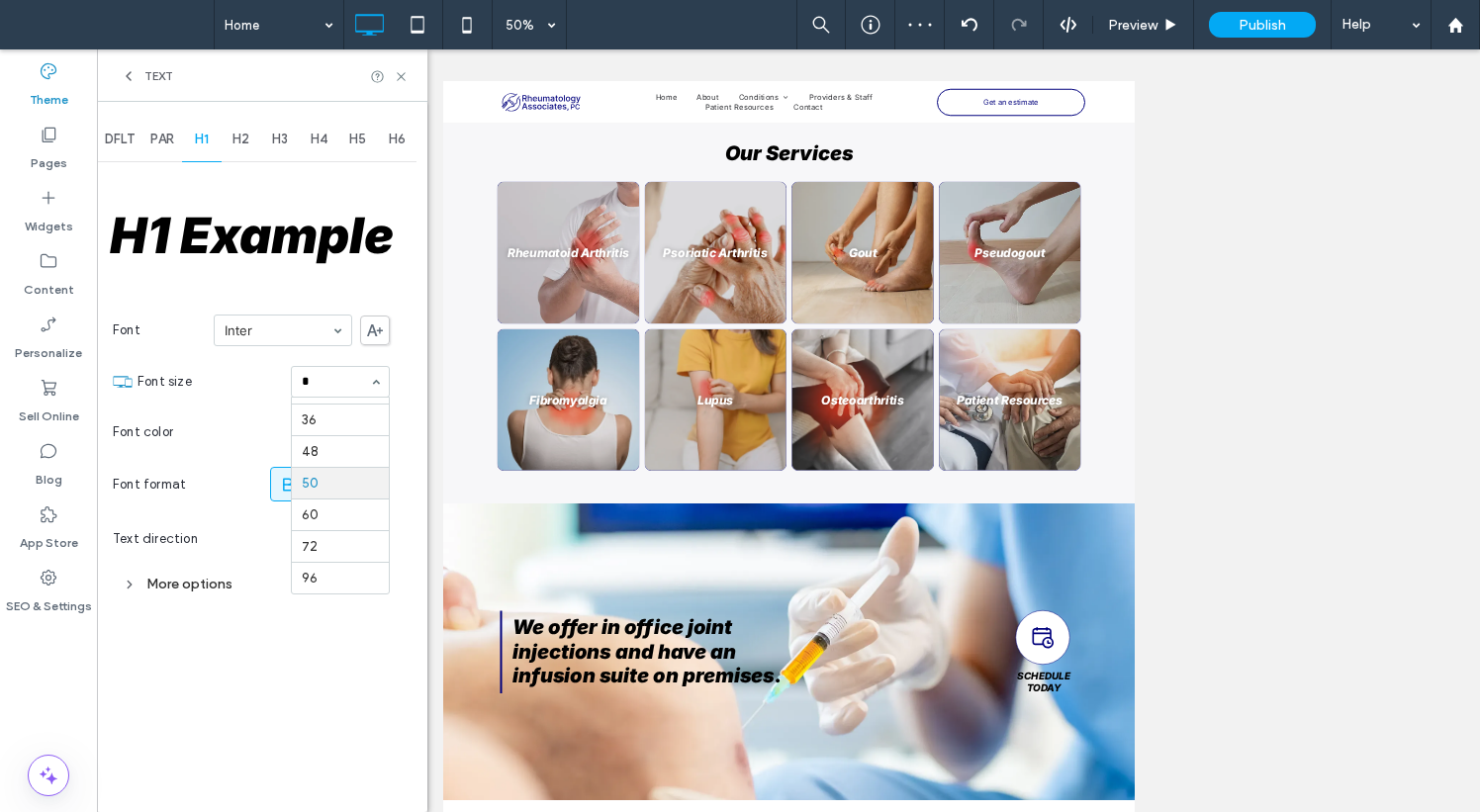 scroll, scrollTop: 0, scrollLeft: 0, axis: both 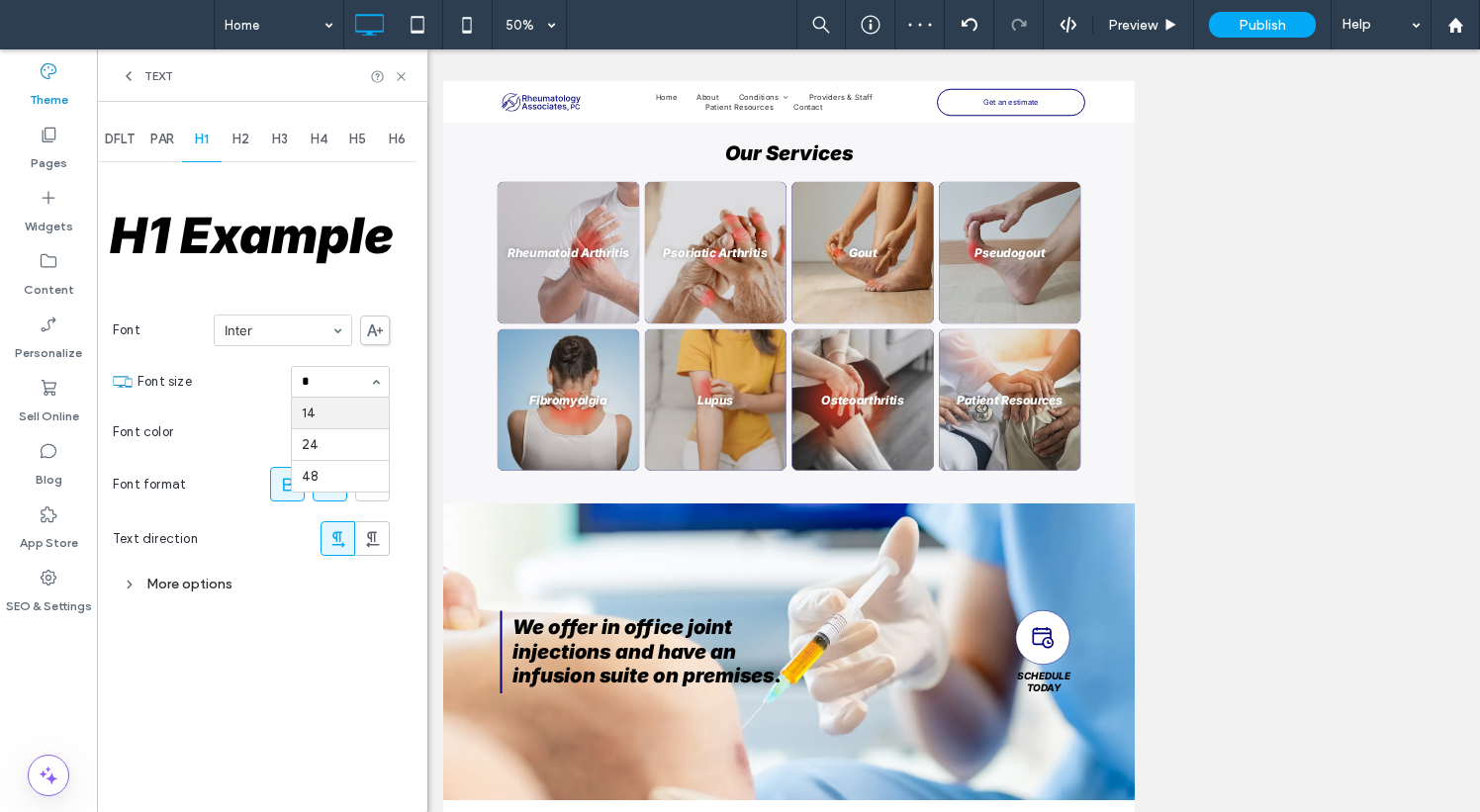 type on "**" 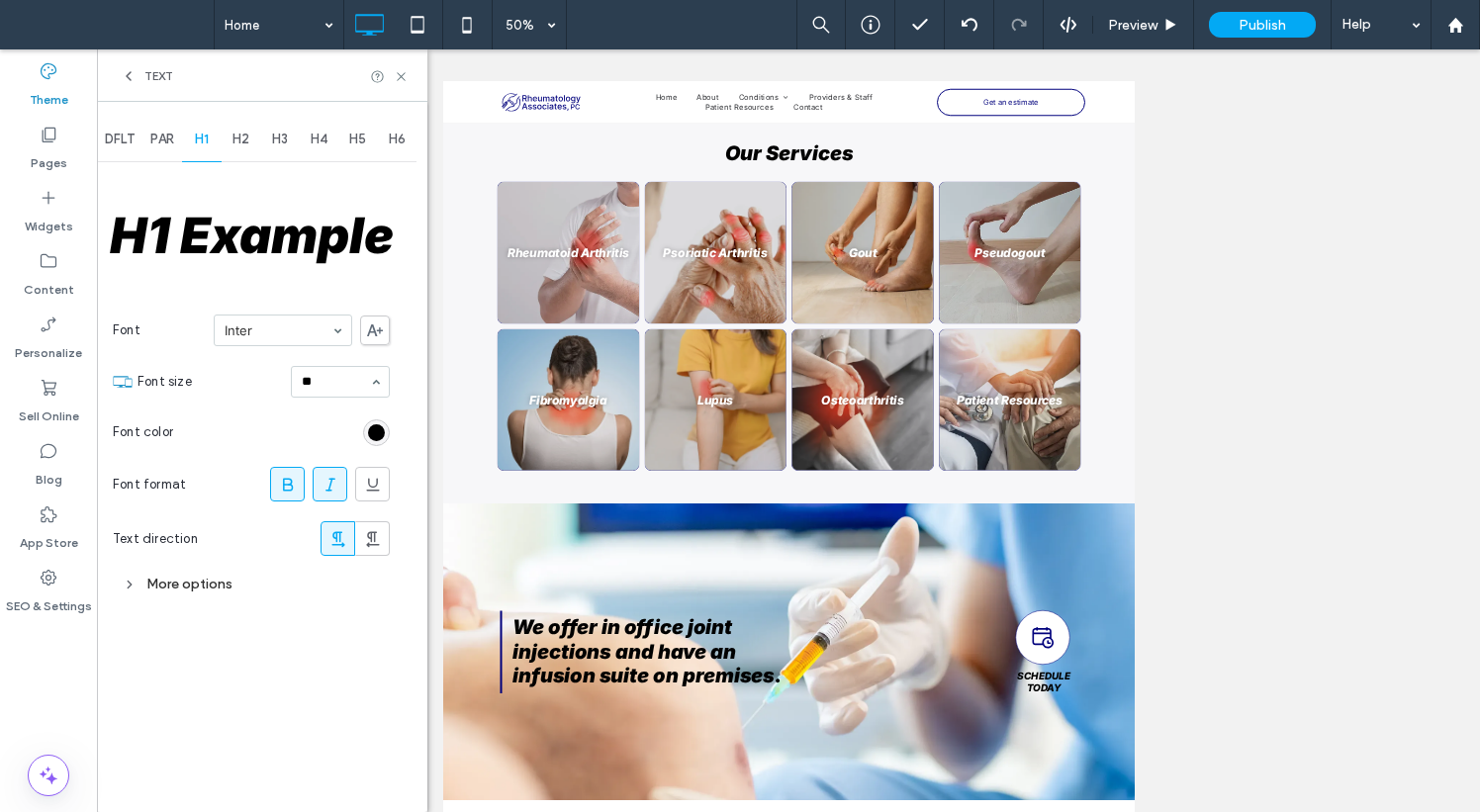 type 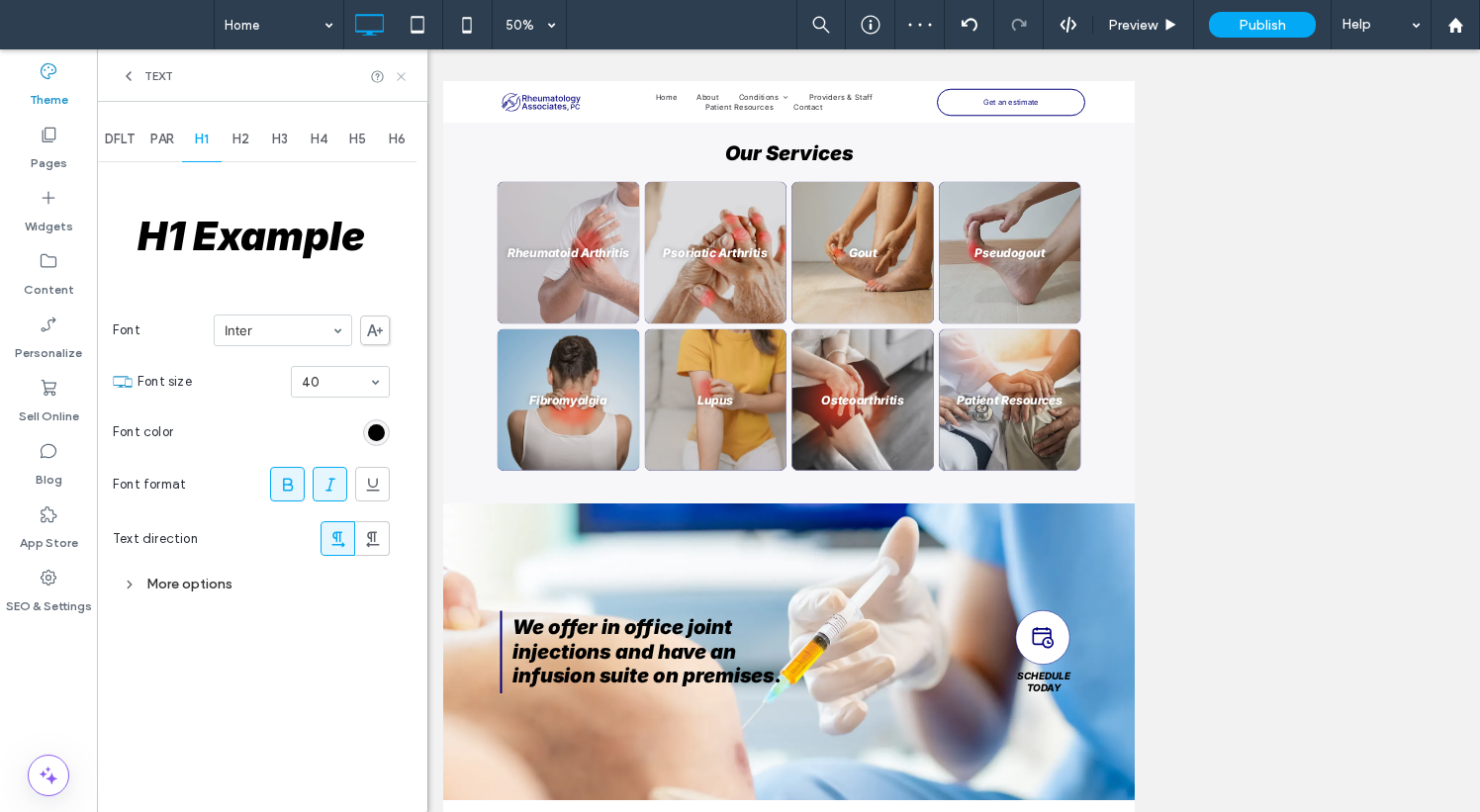 click 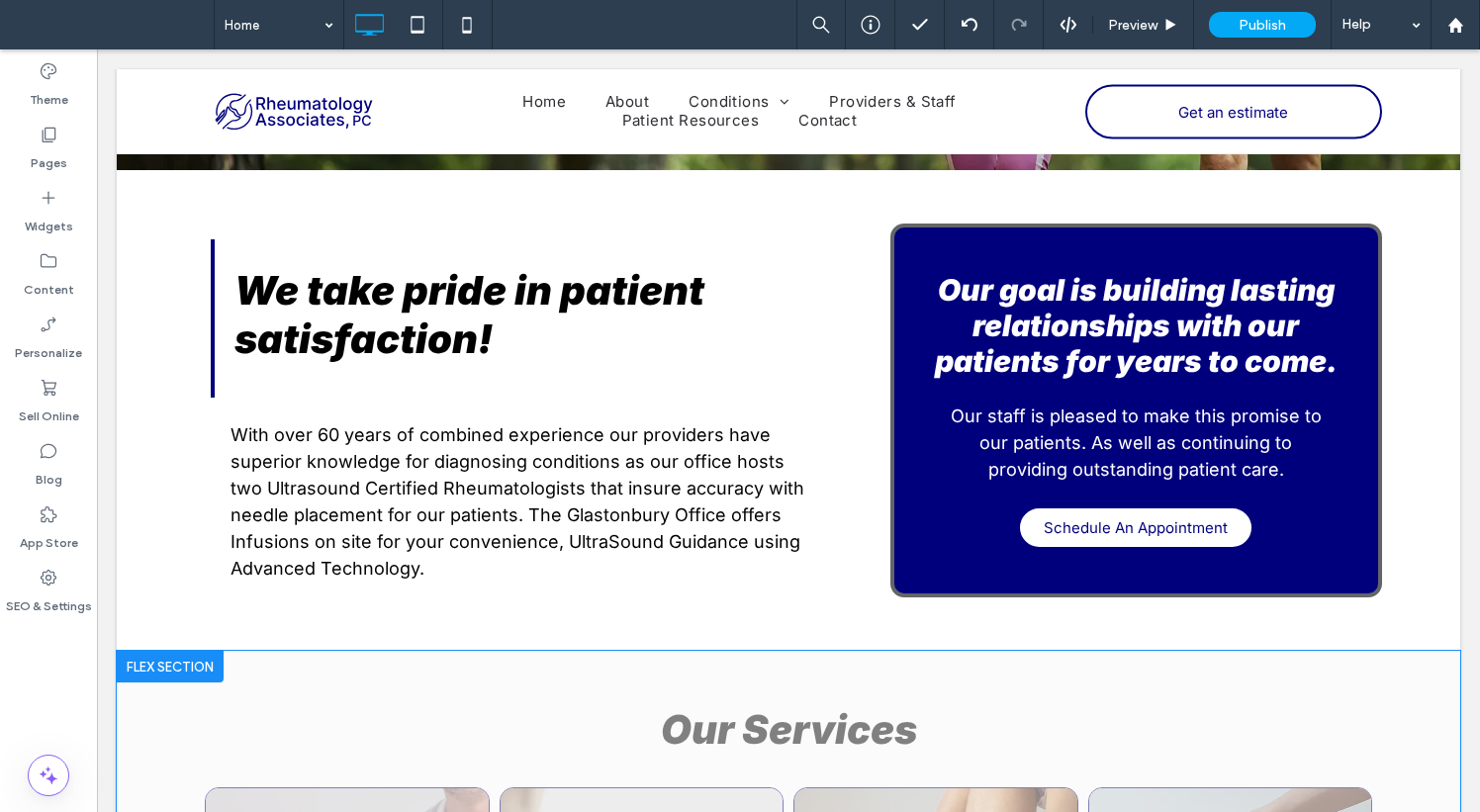 scroll, scrollTop: 573, scrollLeft: 0, axis: vertical 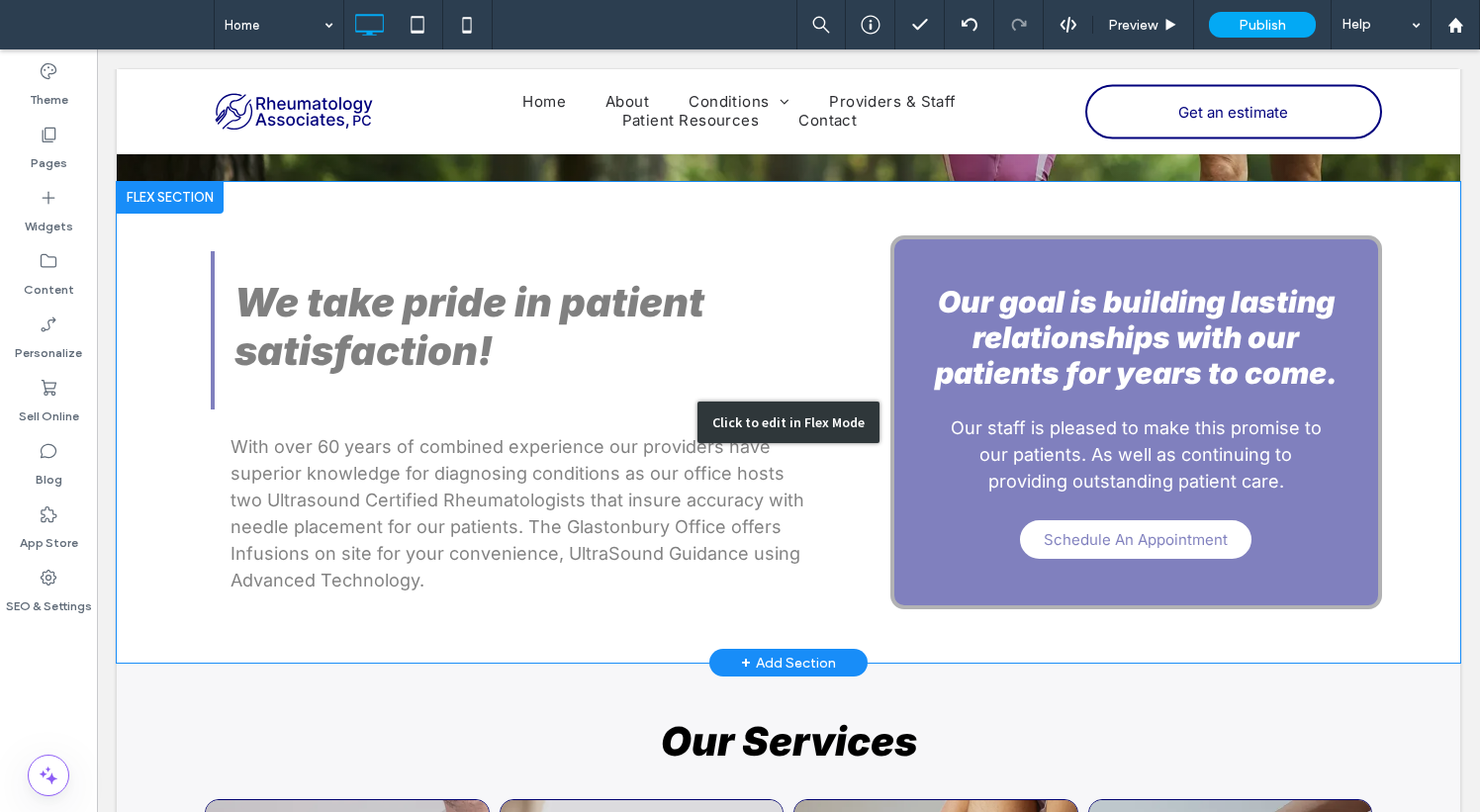 click on "Click to edit in Flex Mode" at bounding box center (788, 422) 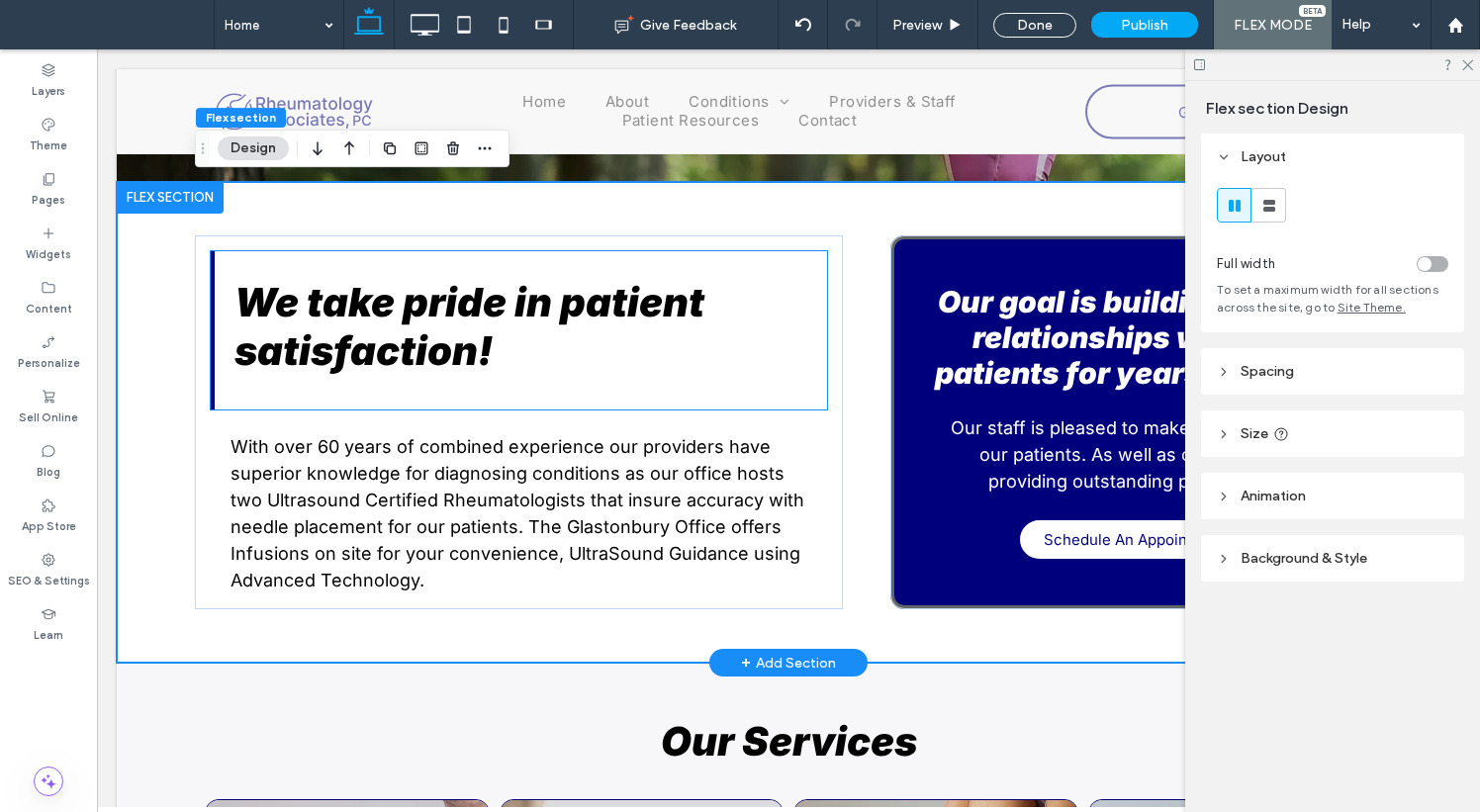 click on "We take pride in patient satisfaction!" at bounding box center [518, 330] 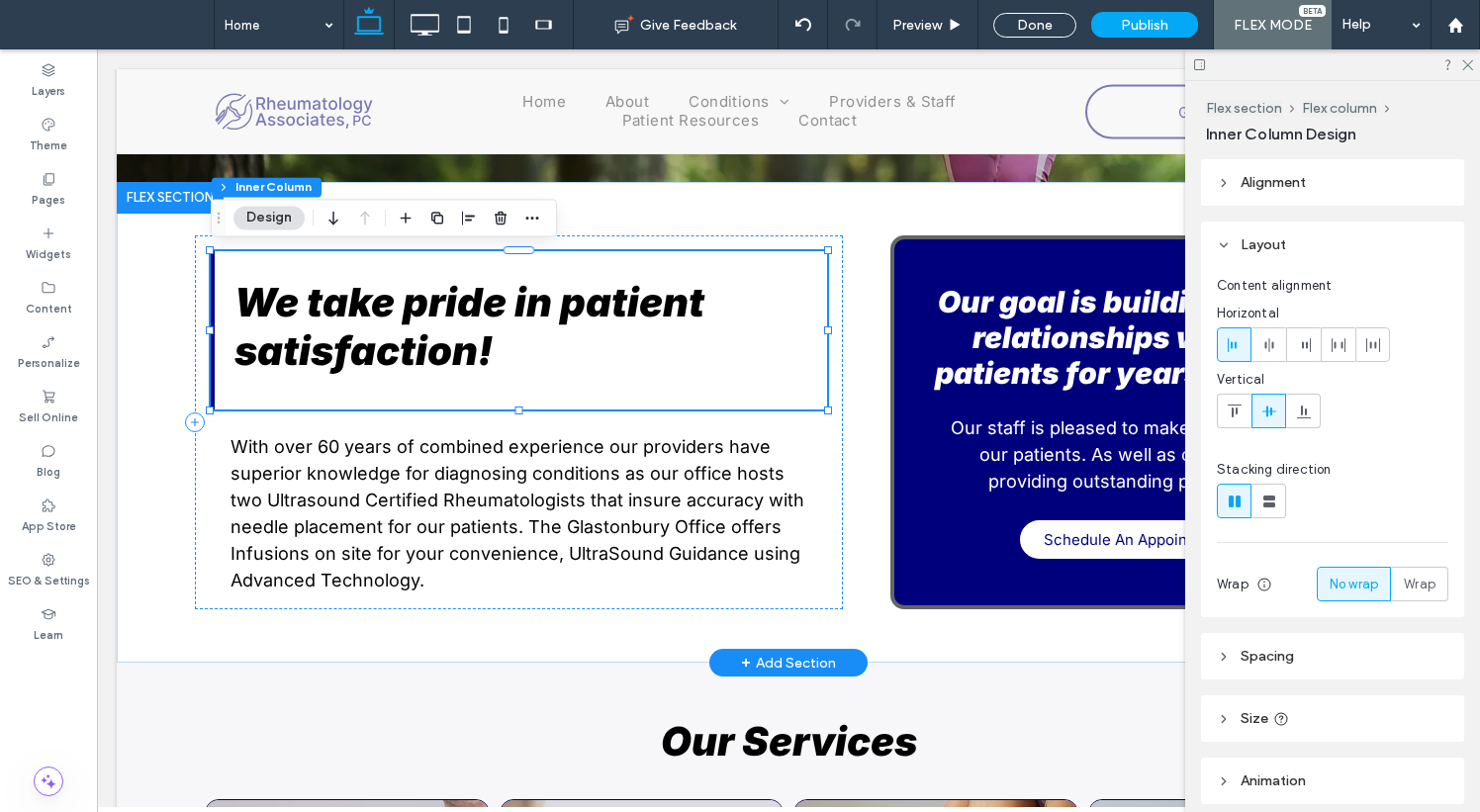 click on "We take pride in patient satisfaction!" at bounding box center [518, 330] 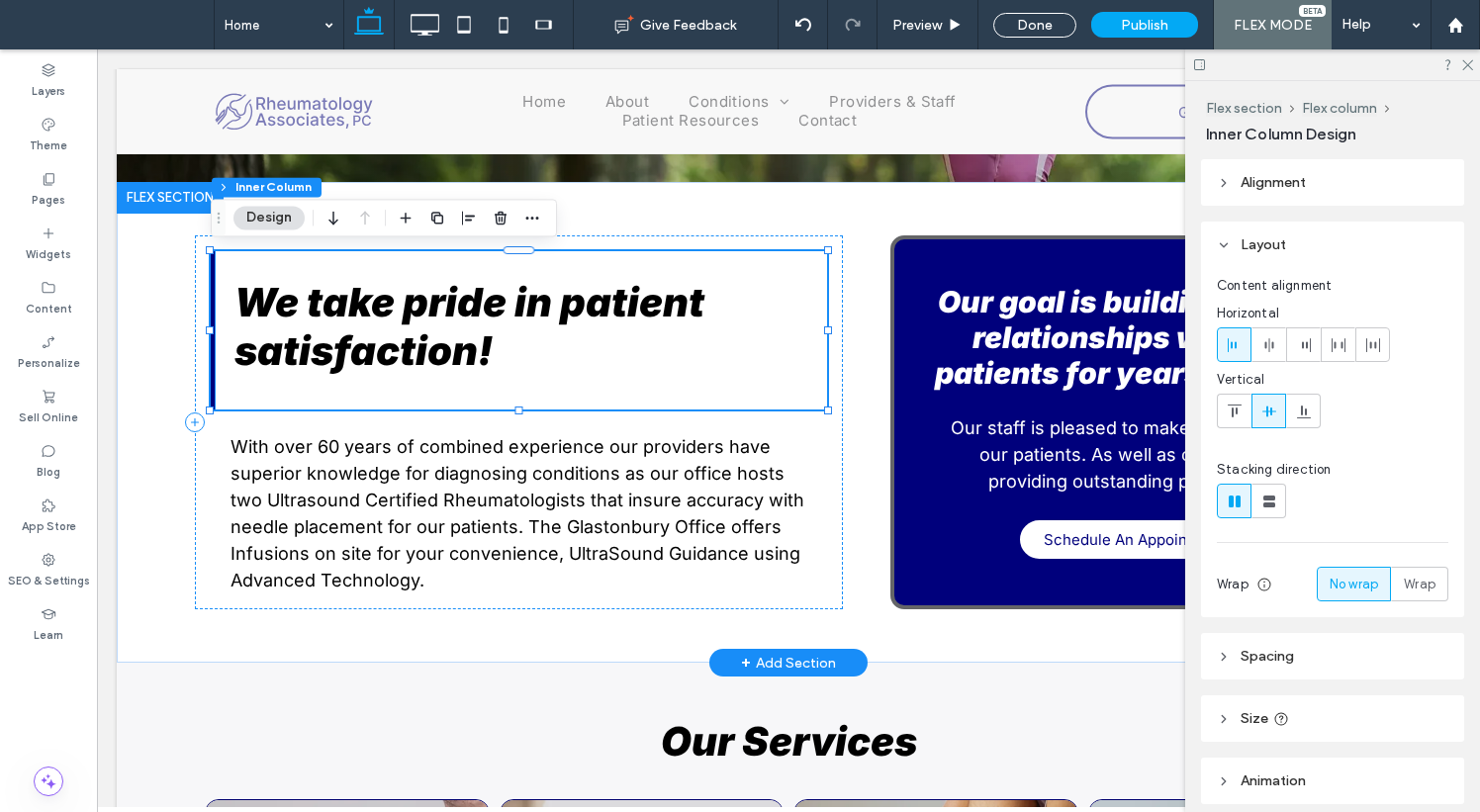 click at bounding box center (213, 330) 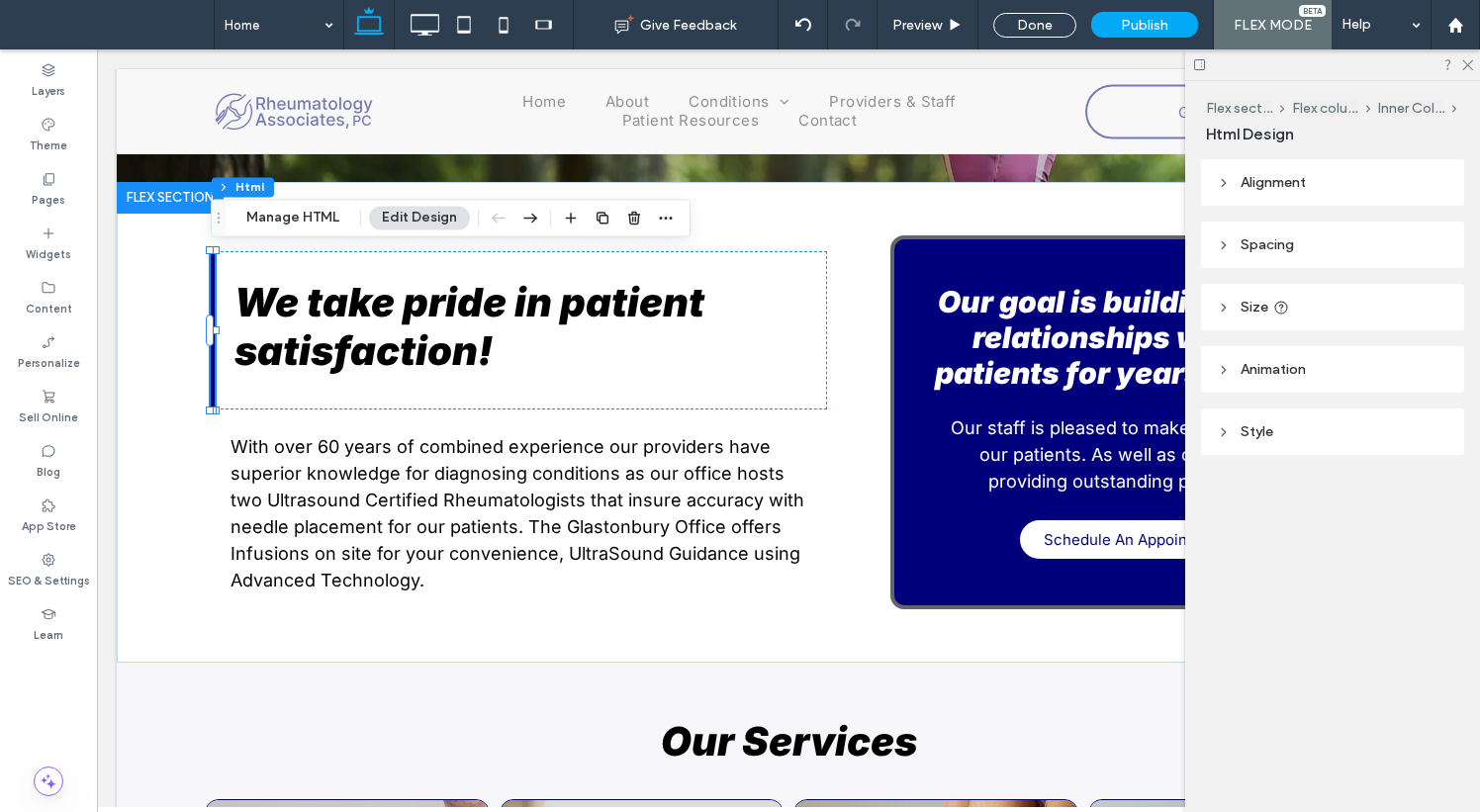 click on "Spacing" at bounding box center [1267, 244] 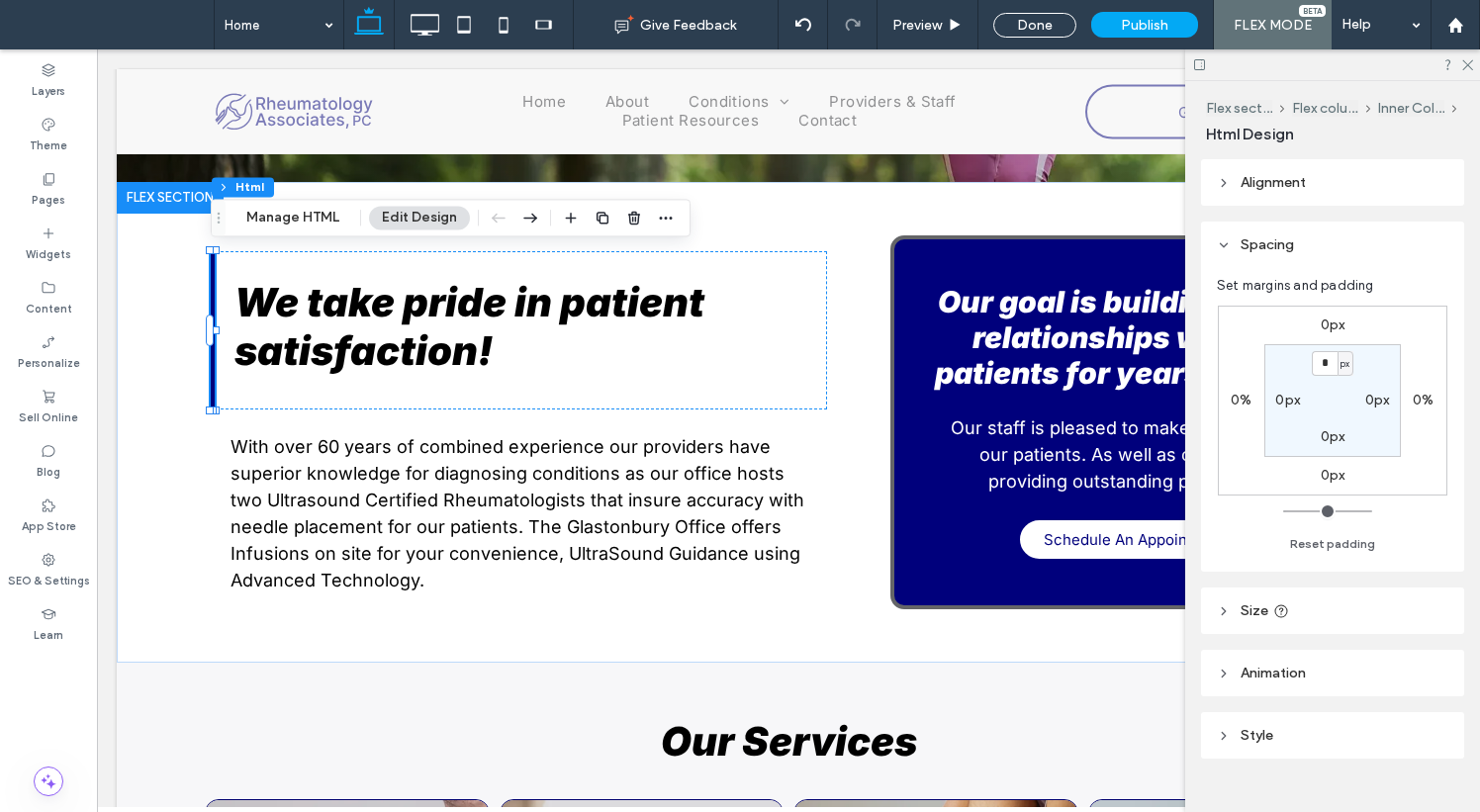 click on "Size" at bounding box center [1333, 610] 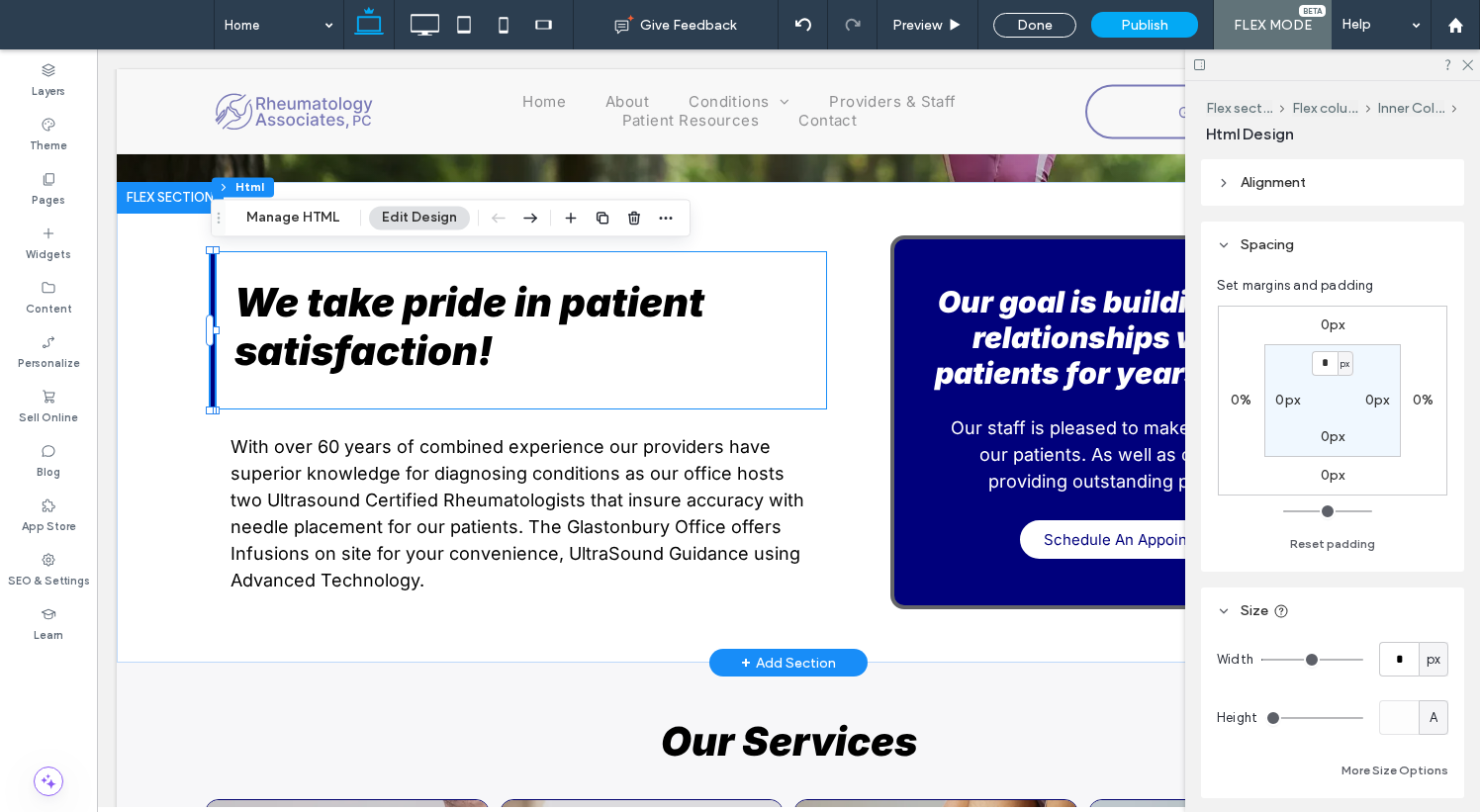 click on "We take pride in patient satisfaction!" at bounding box center [518, 330] 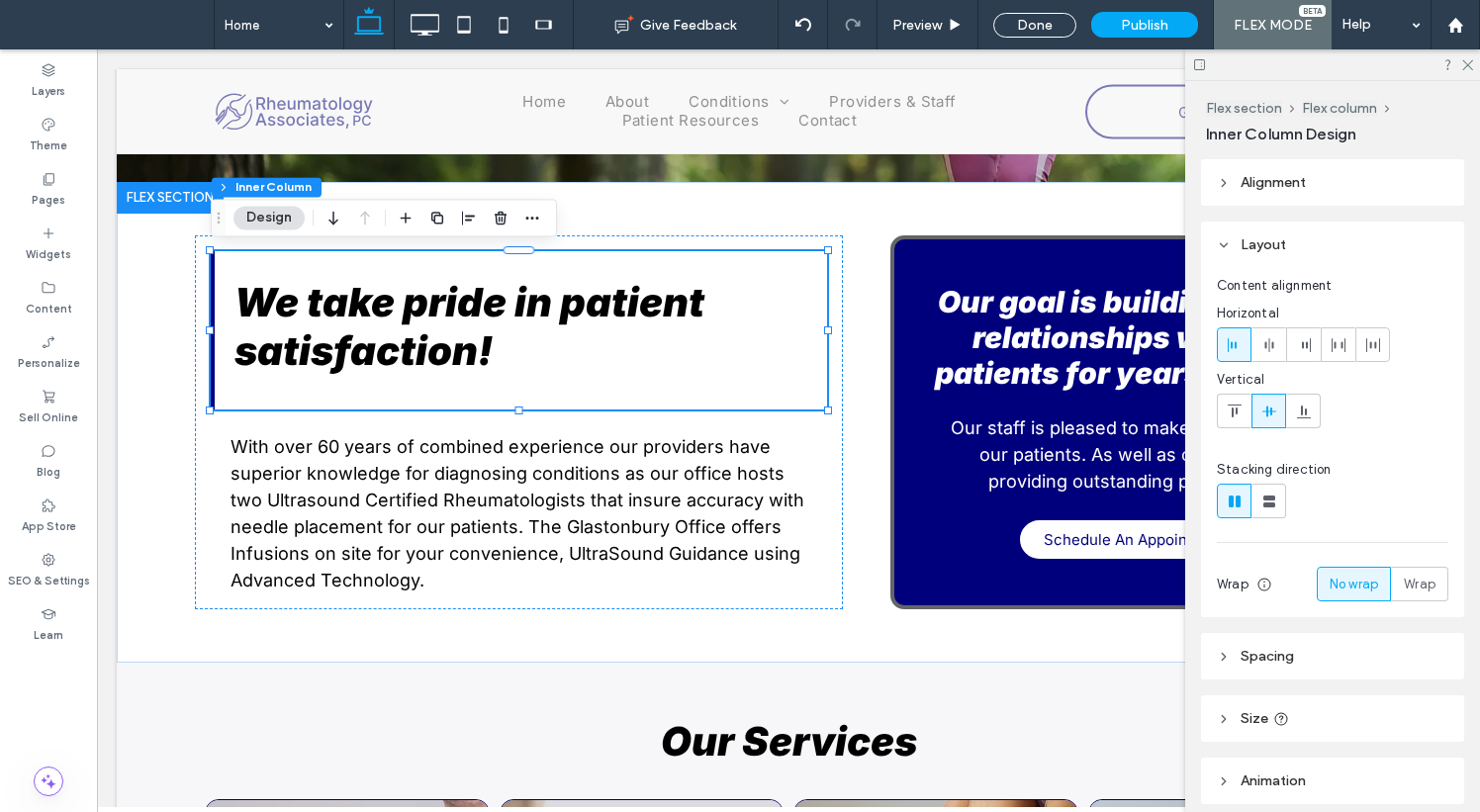 click on "Spacing" at bounding box center (1333, 656) 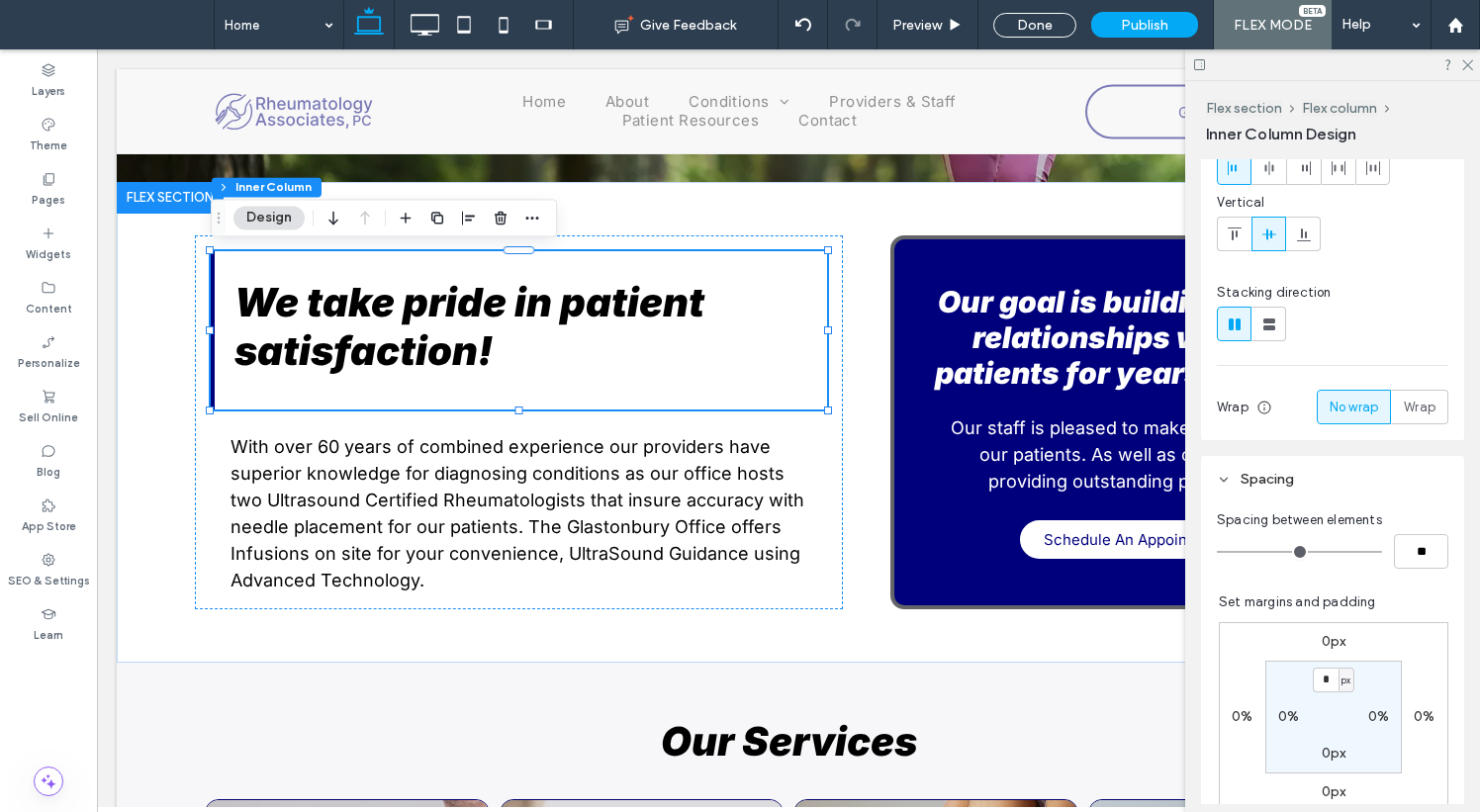 scroll, scrollTop: 316, scrollLeft: 0, axis: vertical 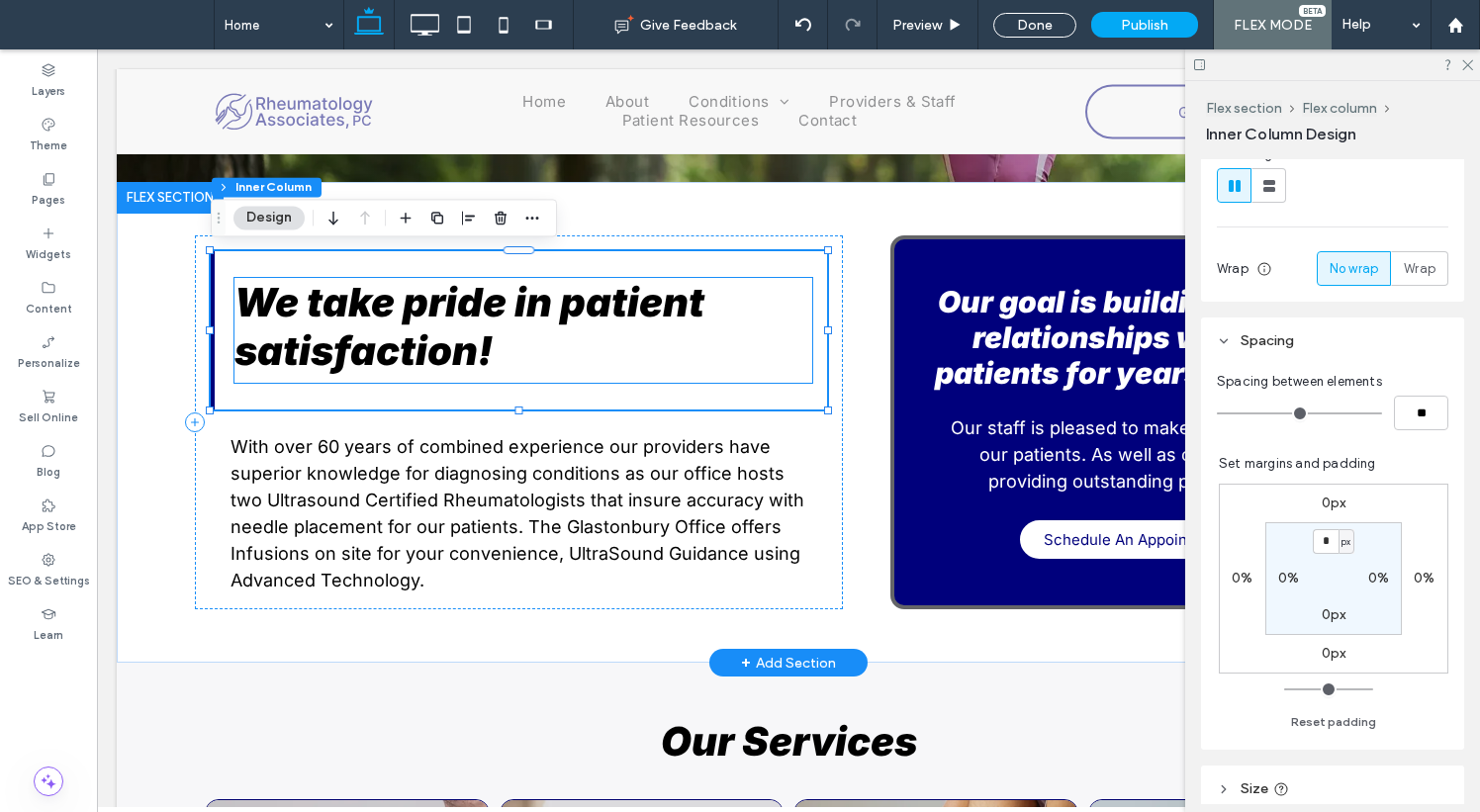 click on "We take pride in patient satisfaction!" at bounding box center (523, 326) 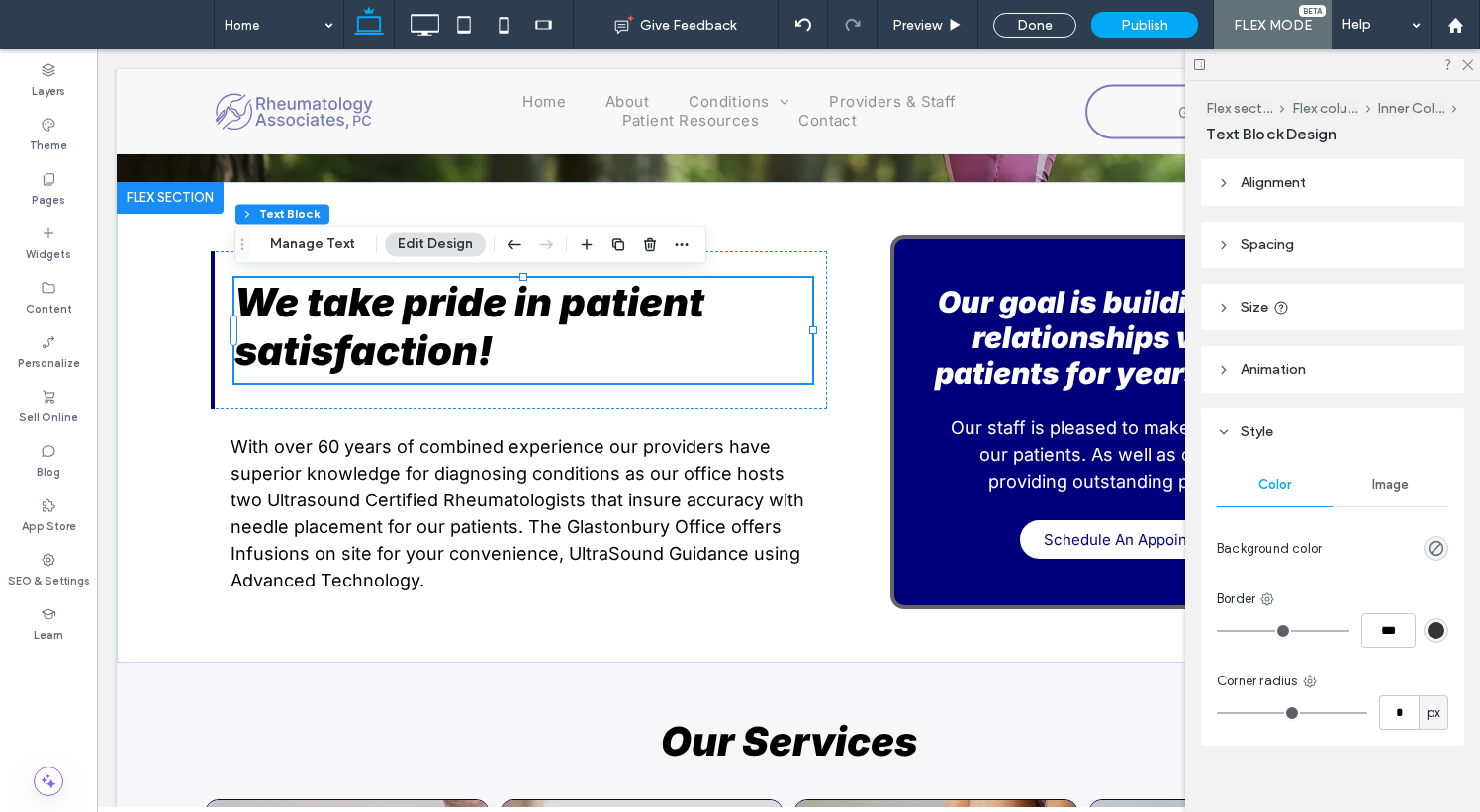 click on "Size" at bounding box center [1333, 307] 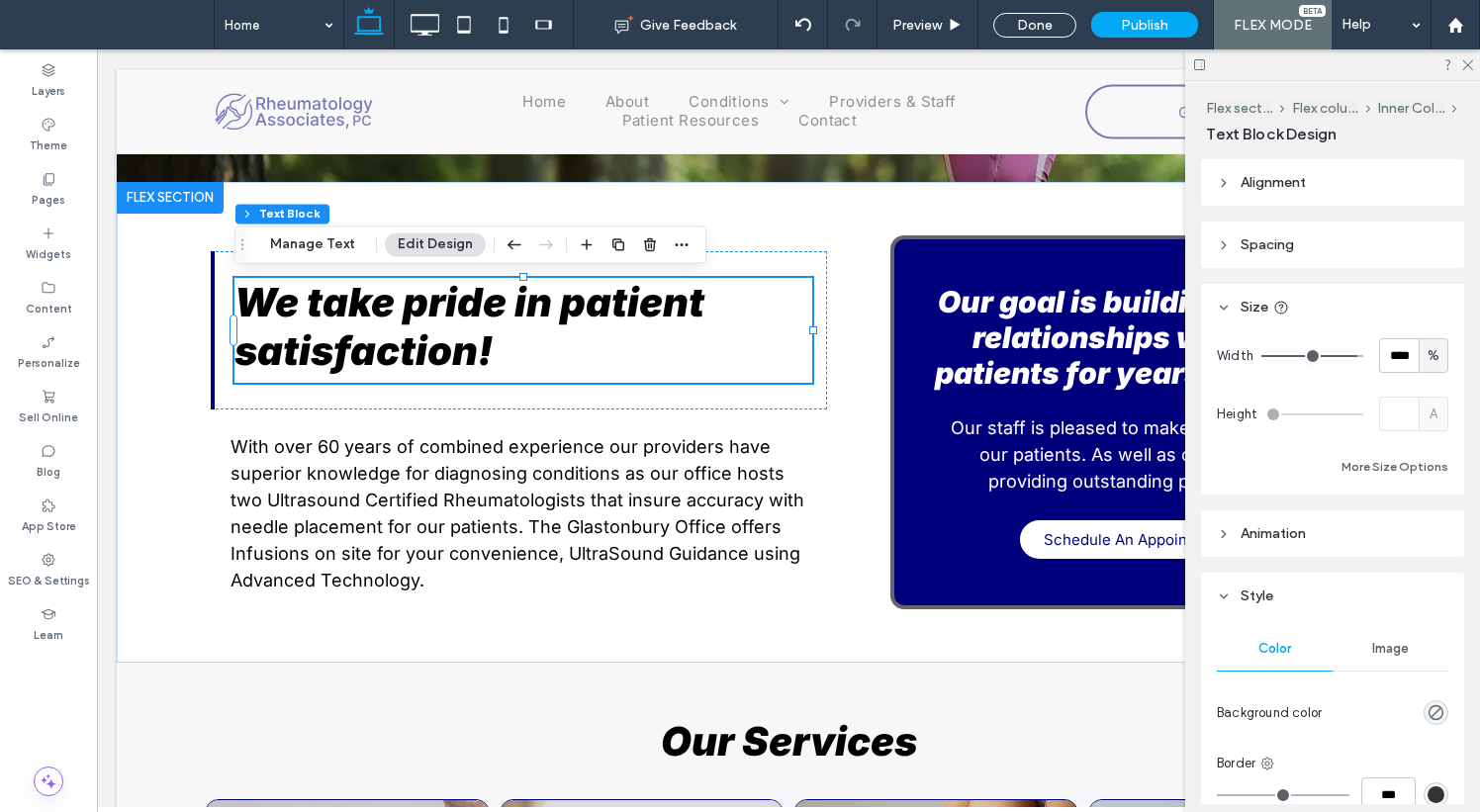click on "Alignment Spacing Set margins and padding 0px 0% 0px 20px * px 0px 8px 0px Reset padding Size Width **** % Height A More Size Options Animation Change affects desktop and tablet Trigger None Style Color Image Background color Border *** Corner radius * px" at bounding box center [1339, 482] 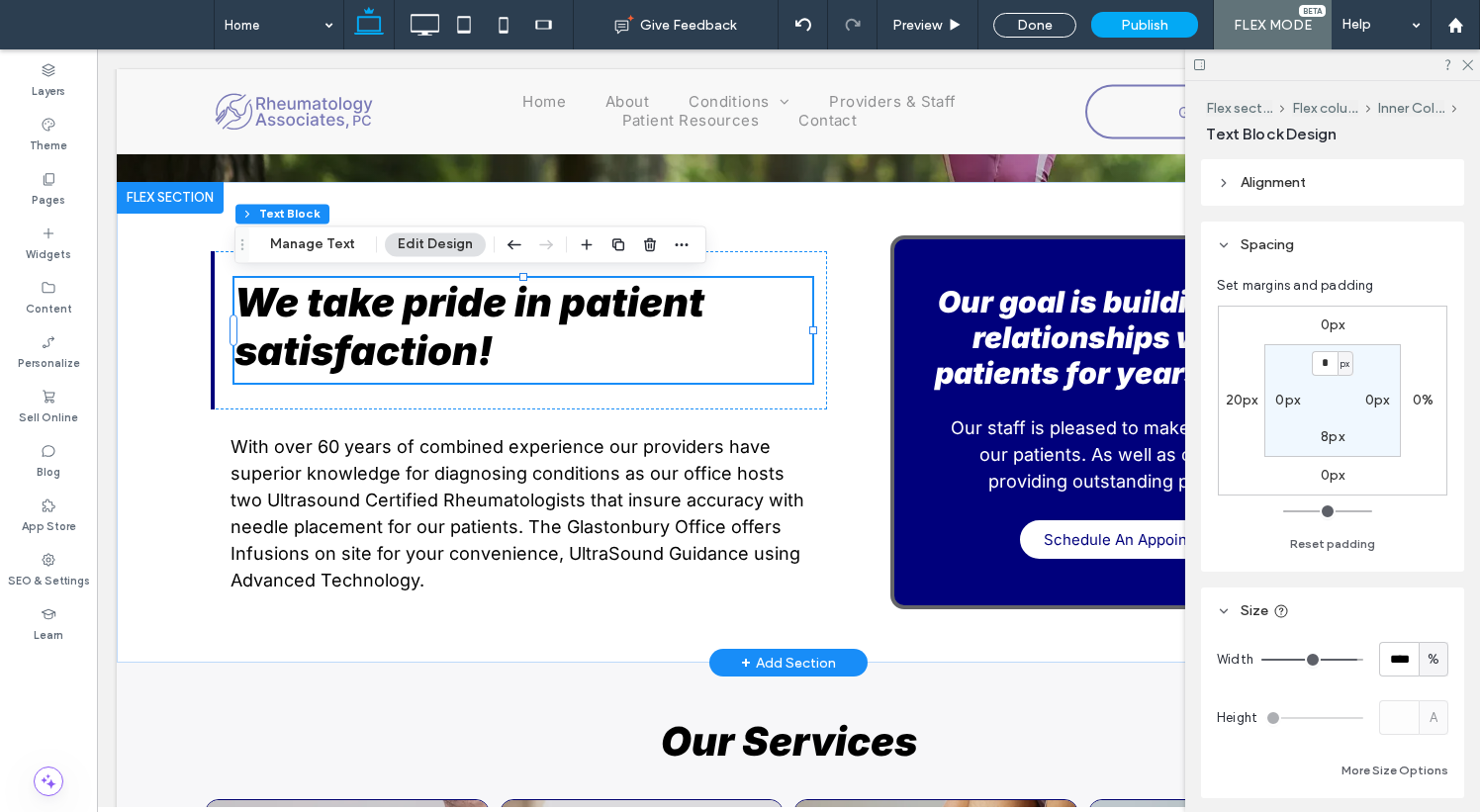 click on "We take pride in patient satisfaction!" at bounding box center (469, 326) 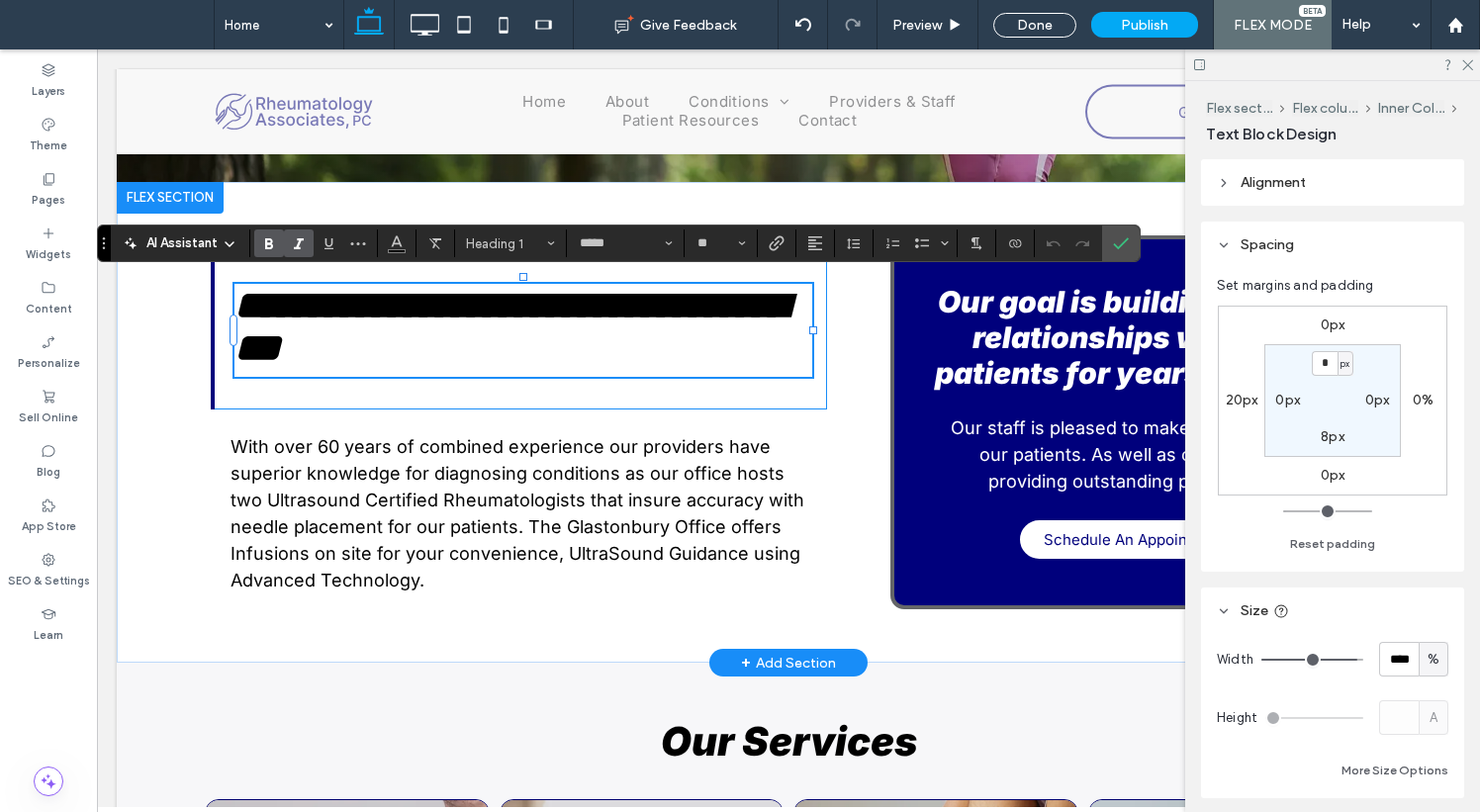 click on "**********" at bounding box center (518, 330) 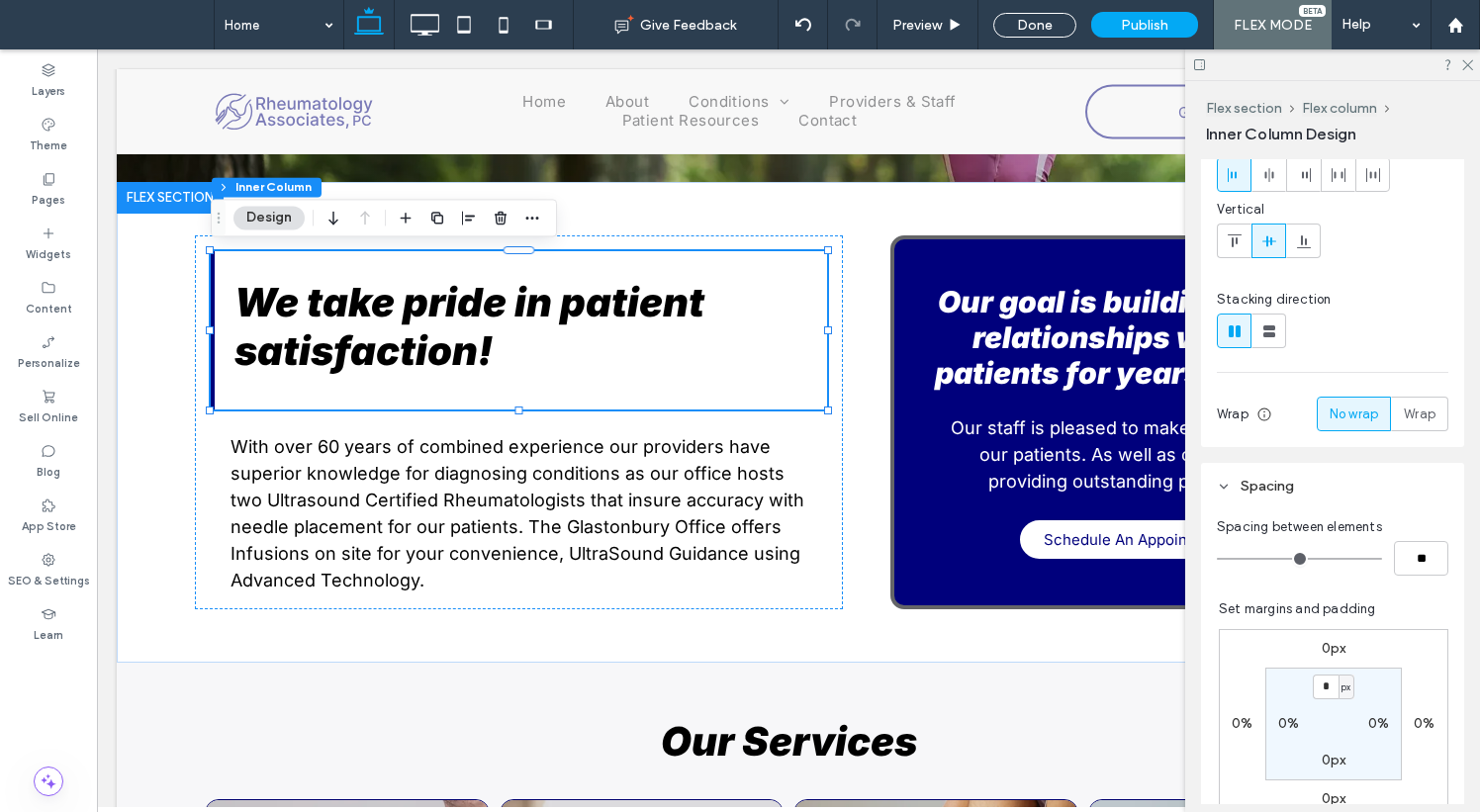 scroll, scrollTop: 172, scrollLeft: 0, axis: vertical 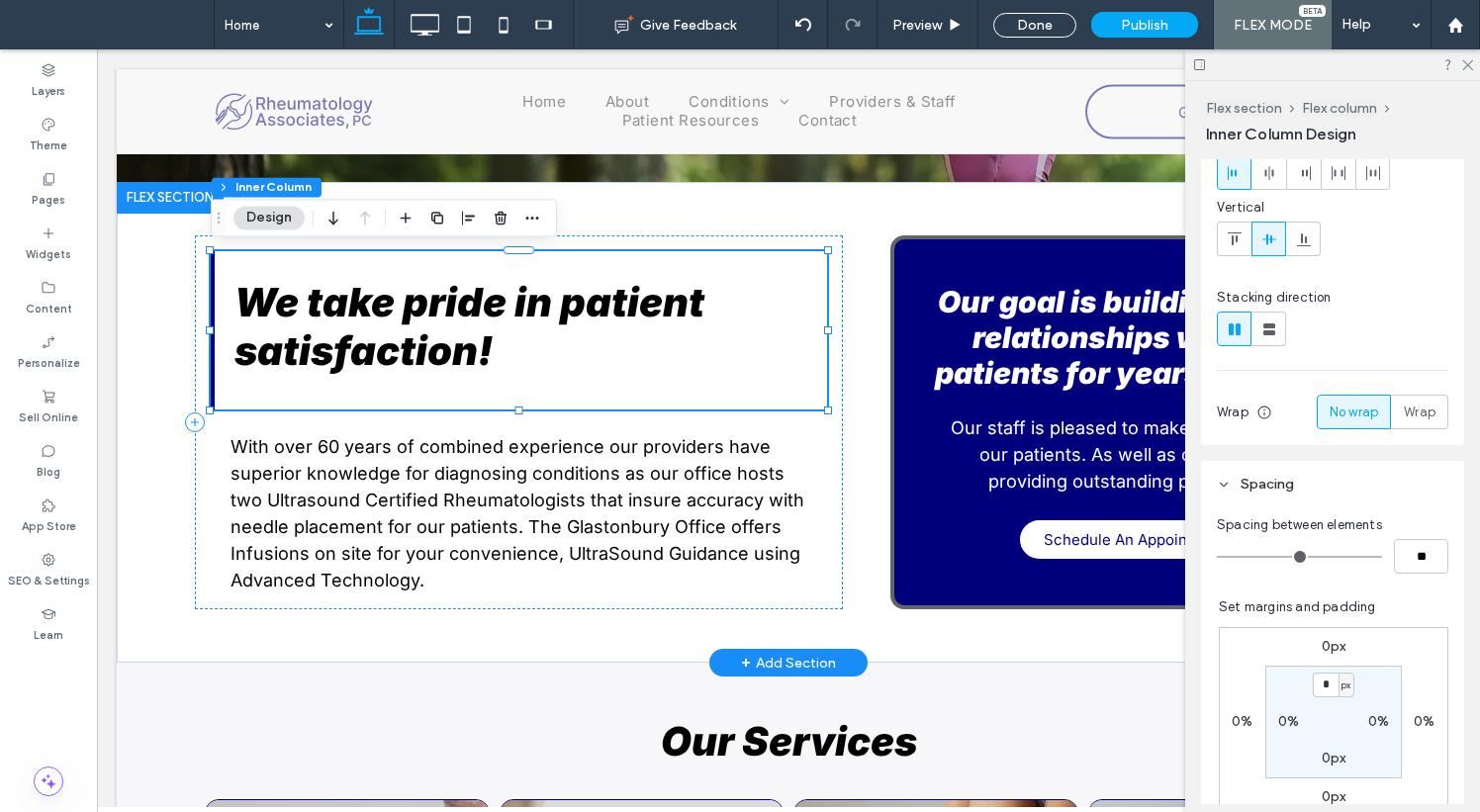 click on "We take pride in patient satisfaction!" at bounding box center [518, 330] 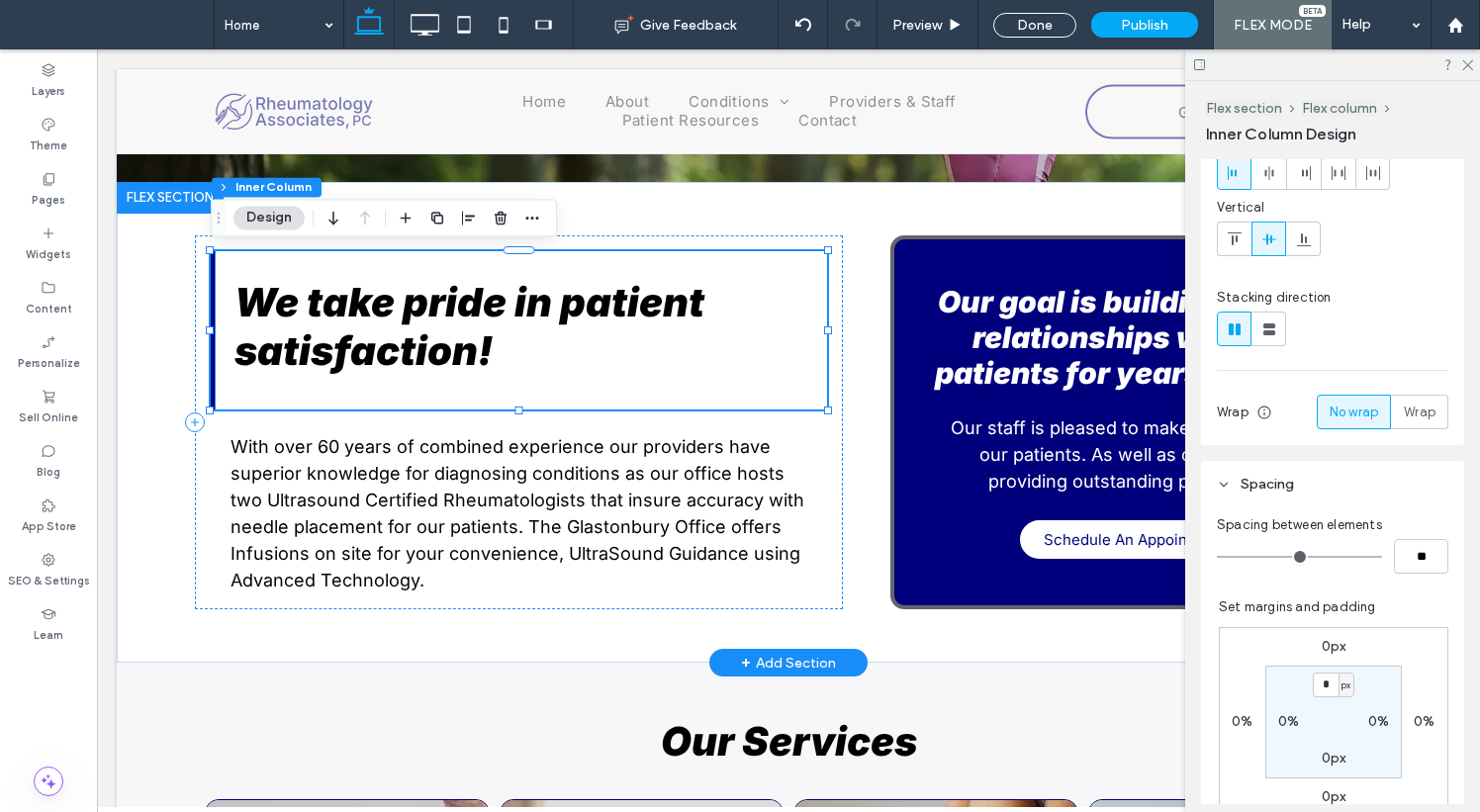 click at bounding box center (213, 330) 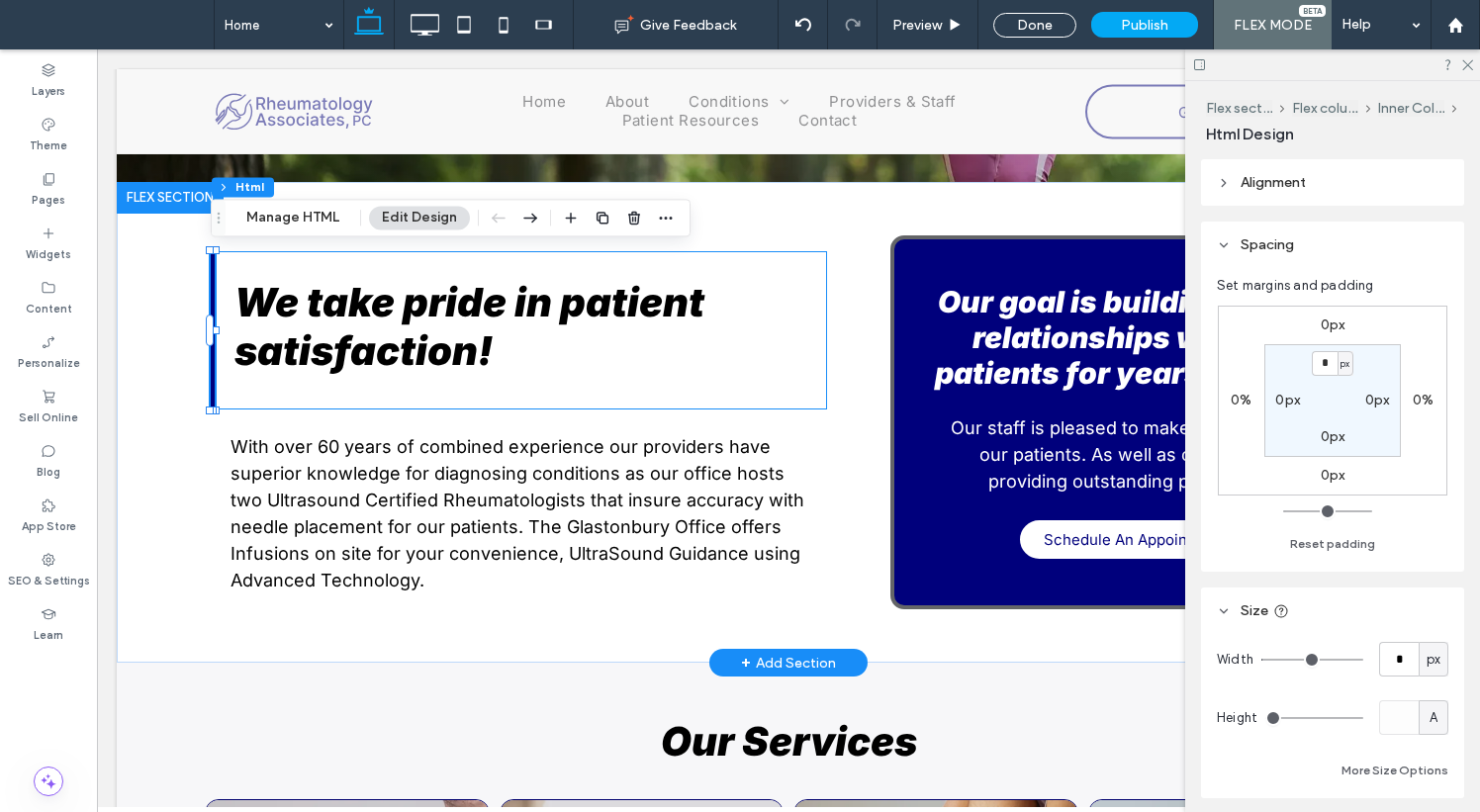 click on "We take pride in patient satisfaction!" at bounding box center (518, 330) 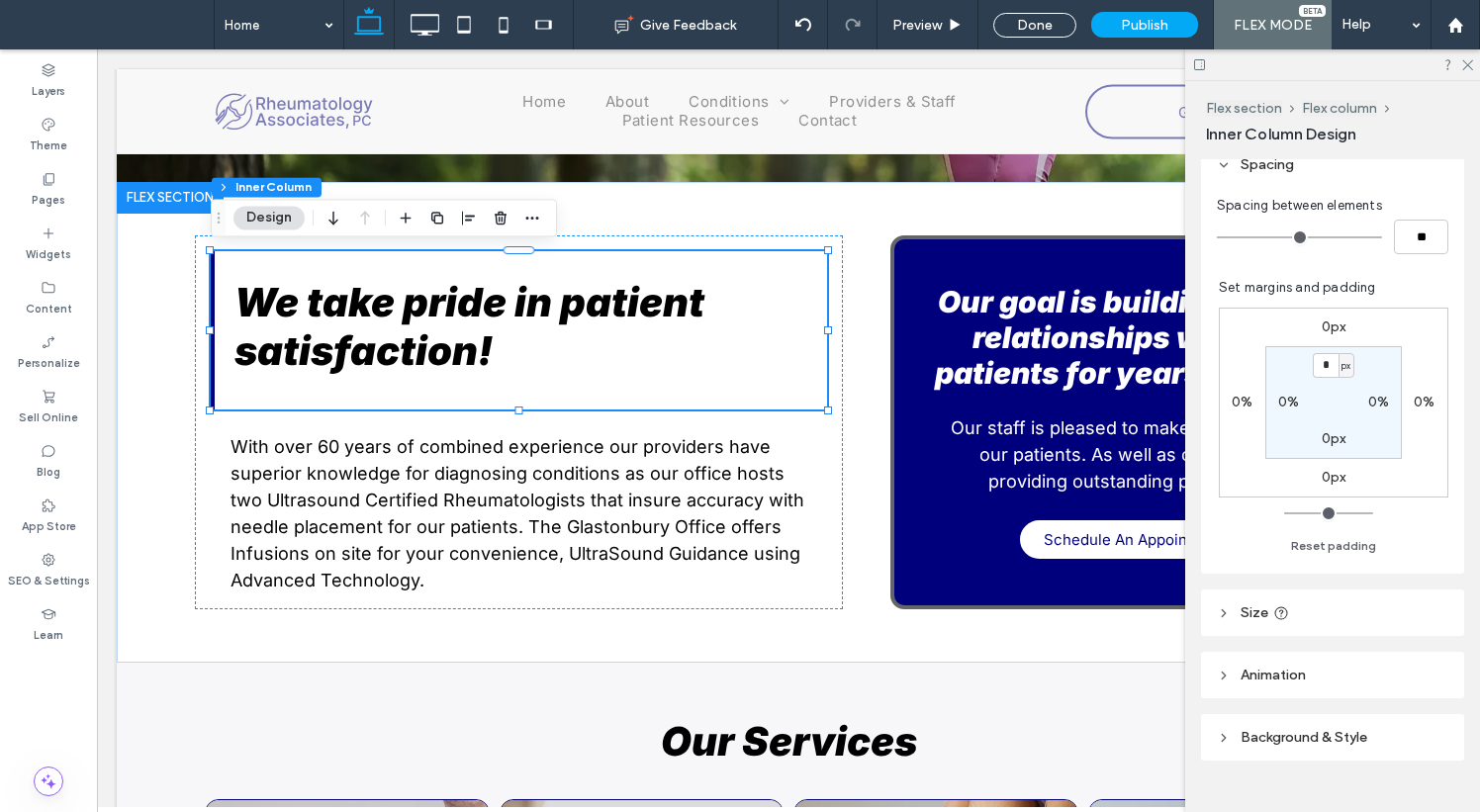 scroll, scrollTop: 499, scrollLeft: 0, axis: vertical 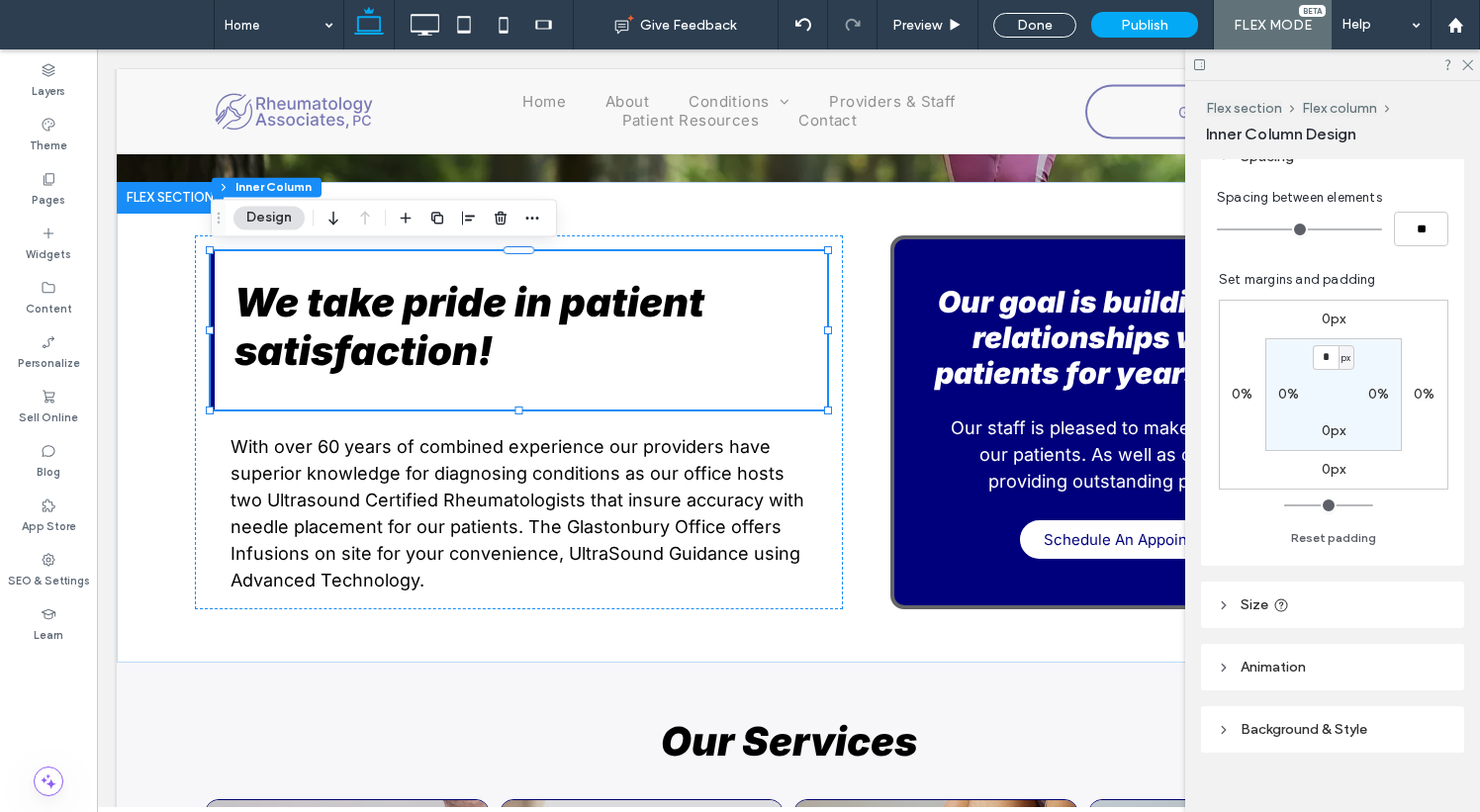 click on "Size" at bounding box center (1333, 604) 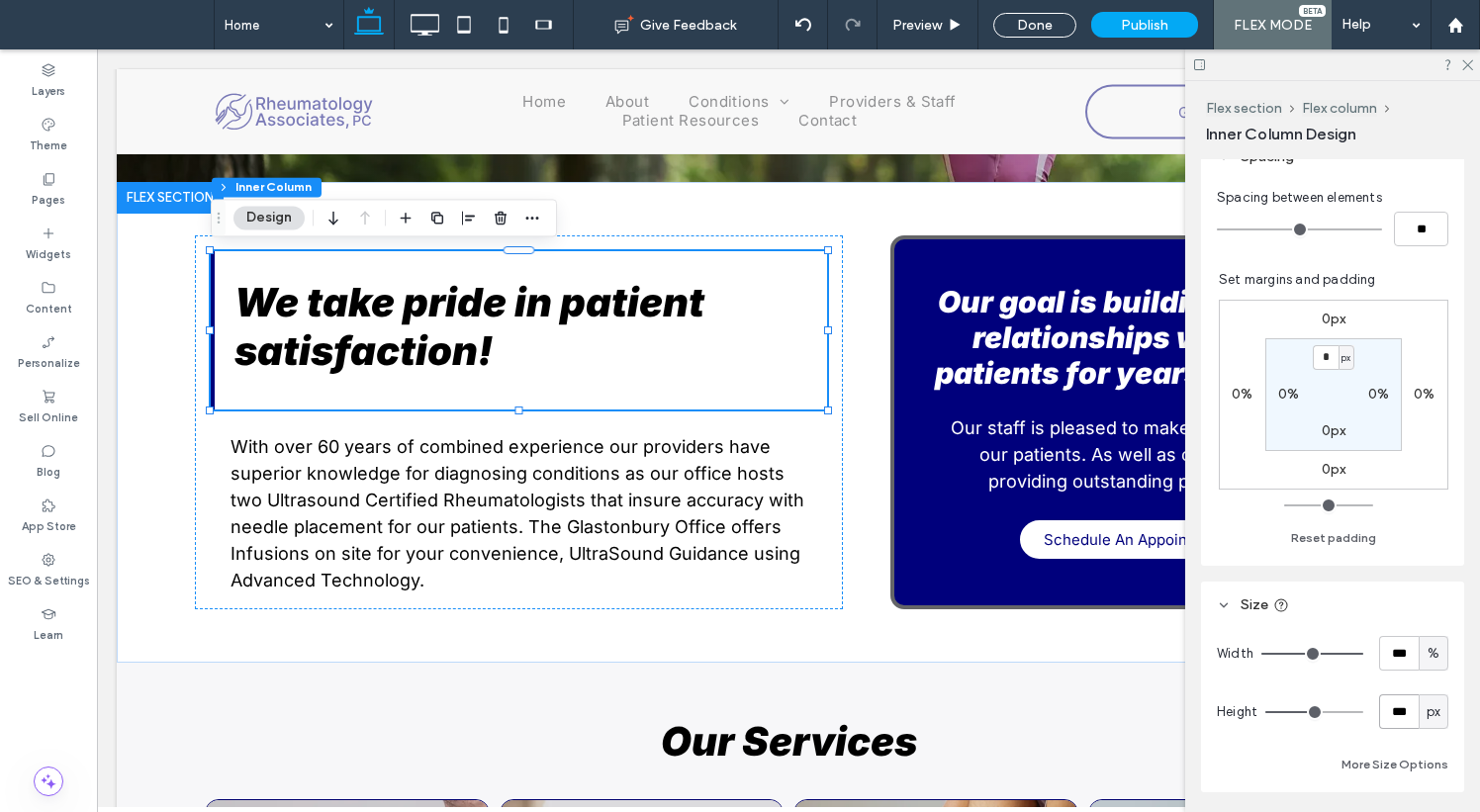click on "***" at bounding box center (1399, 711) 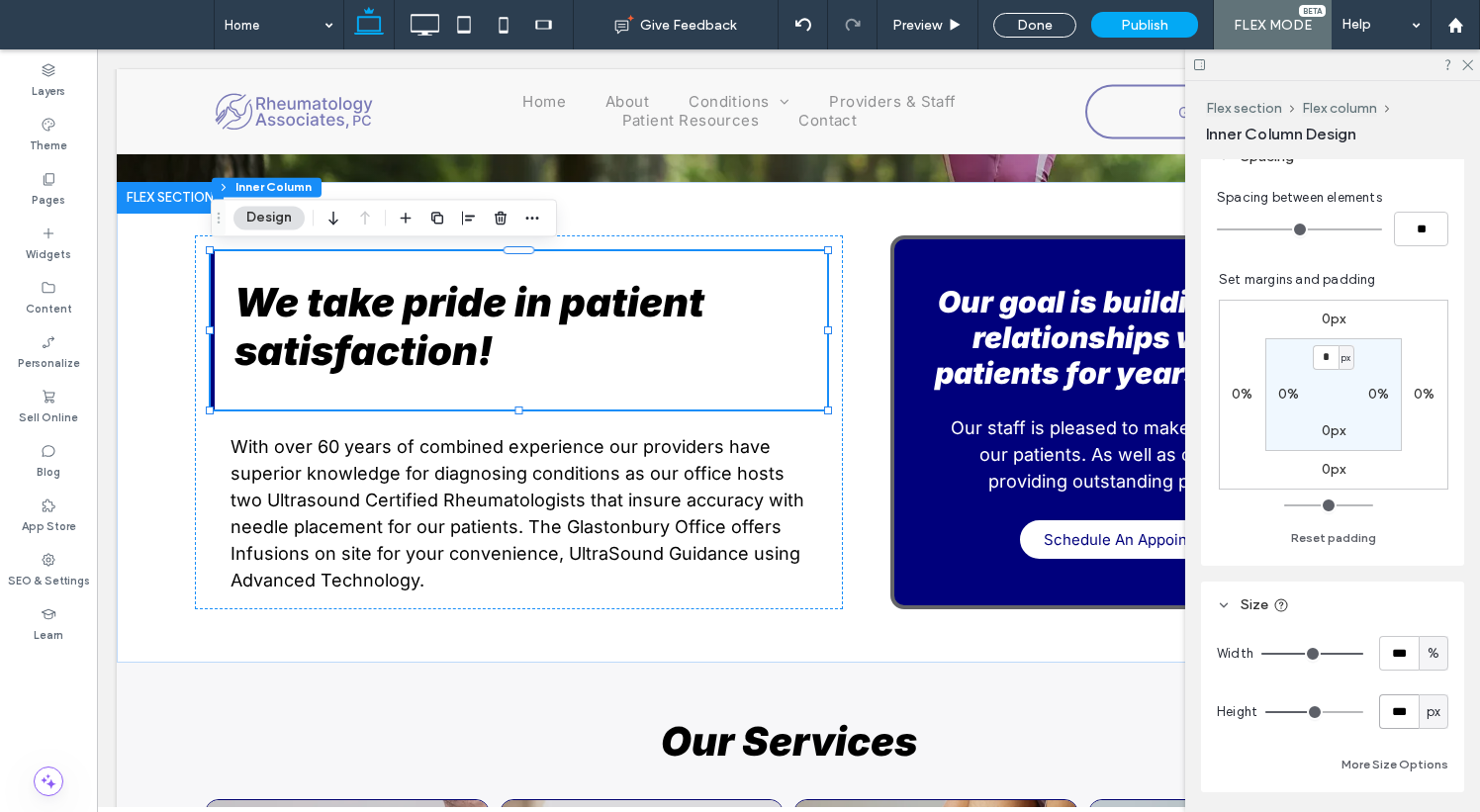 type on "***" 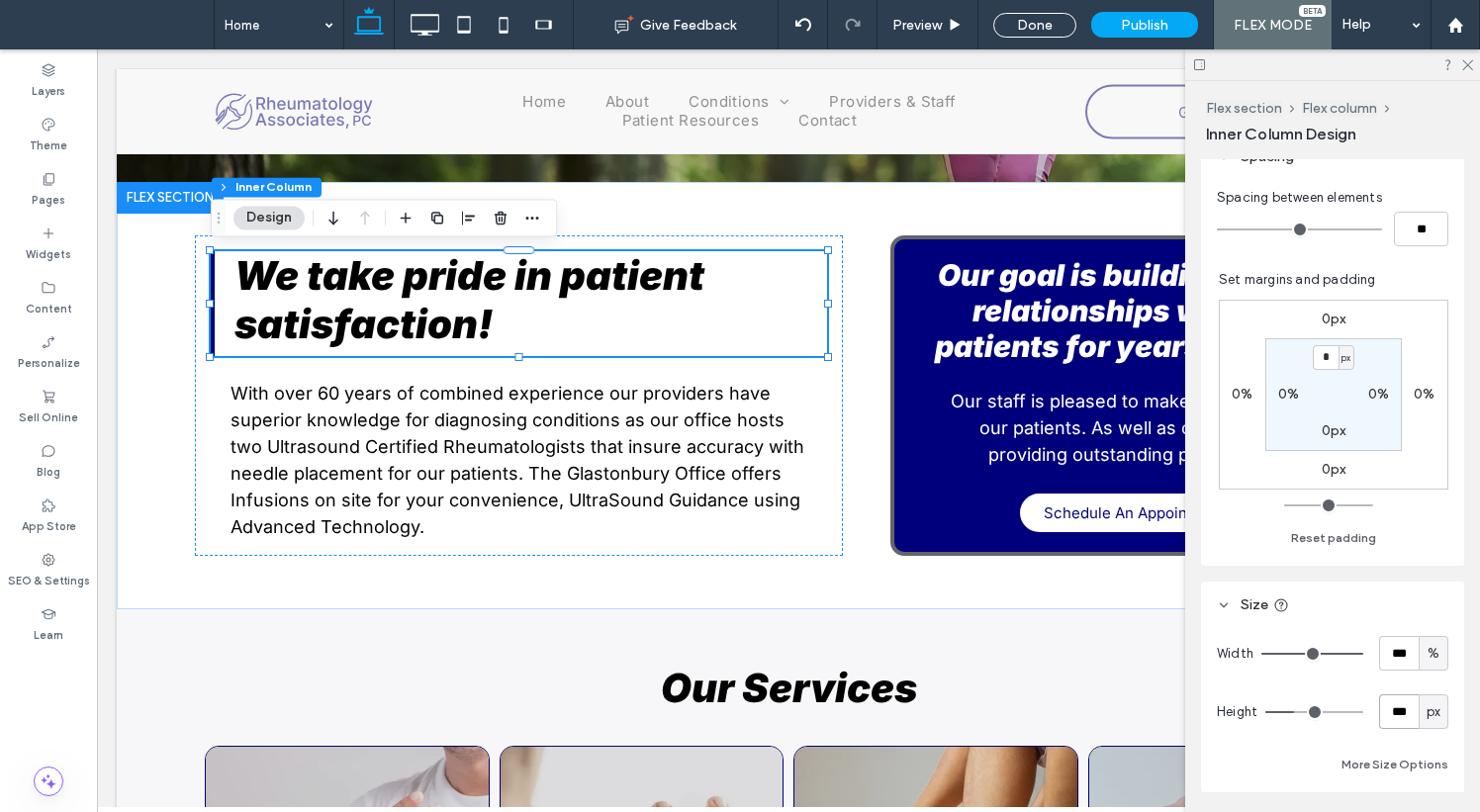click on "***" at bounding box center [1399, 711] 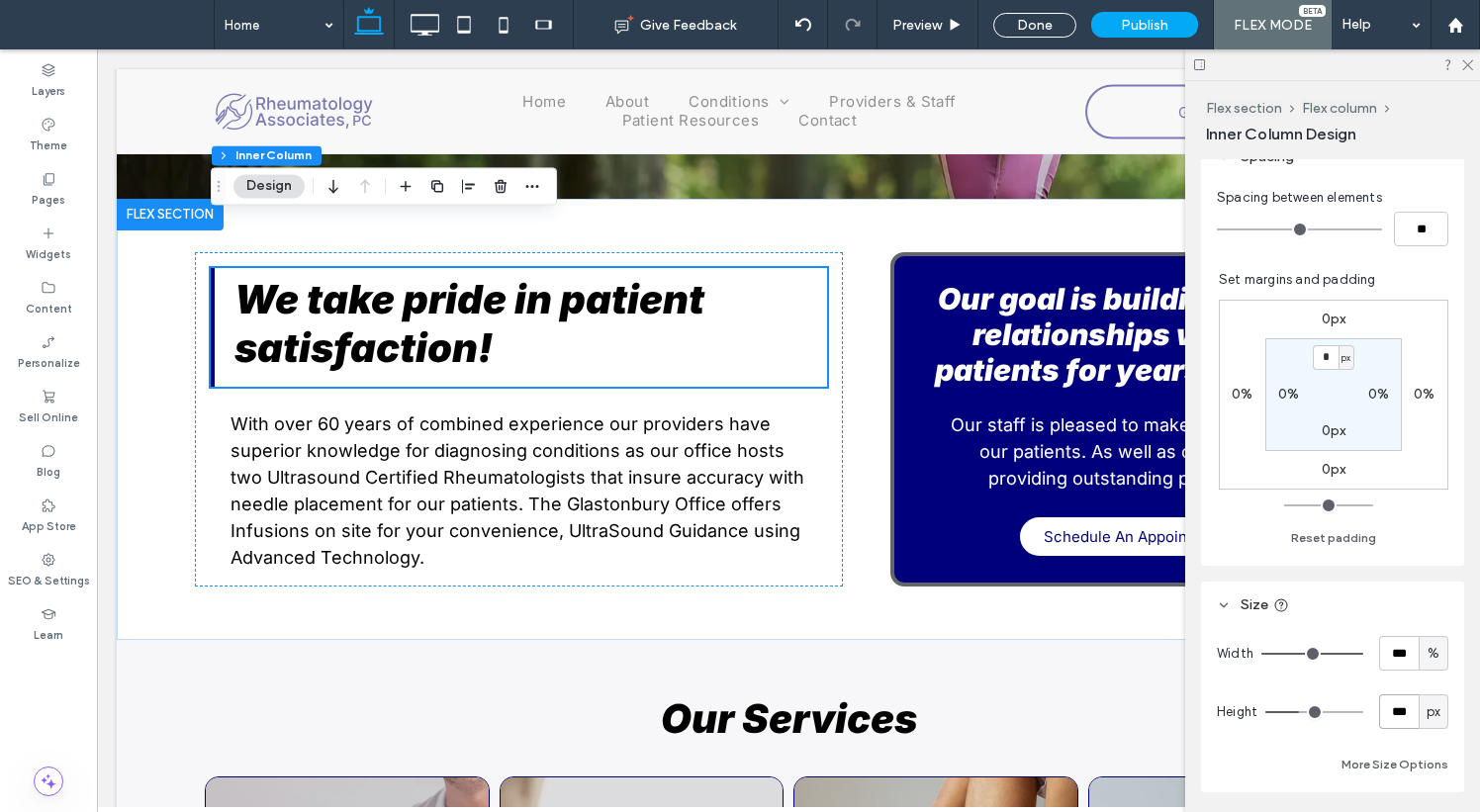 scroll, scrollTop: 552, scrollLeft: 0, axis: vertical 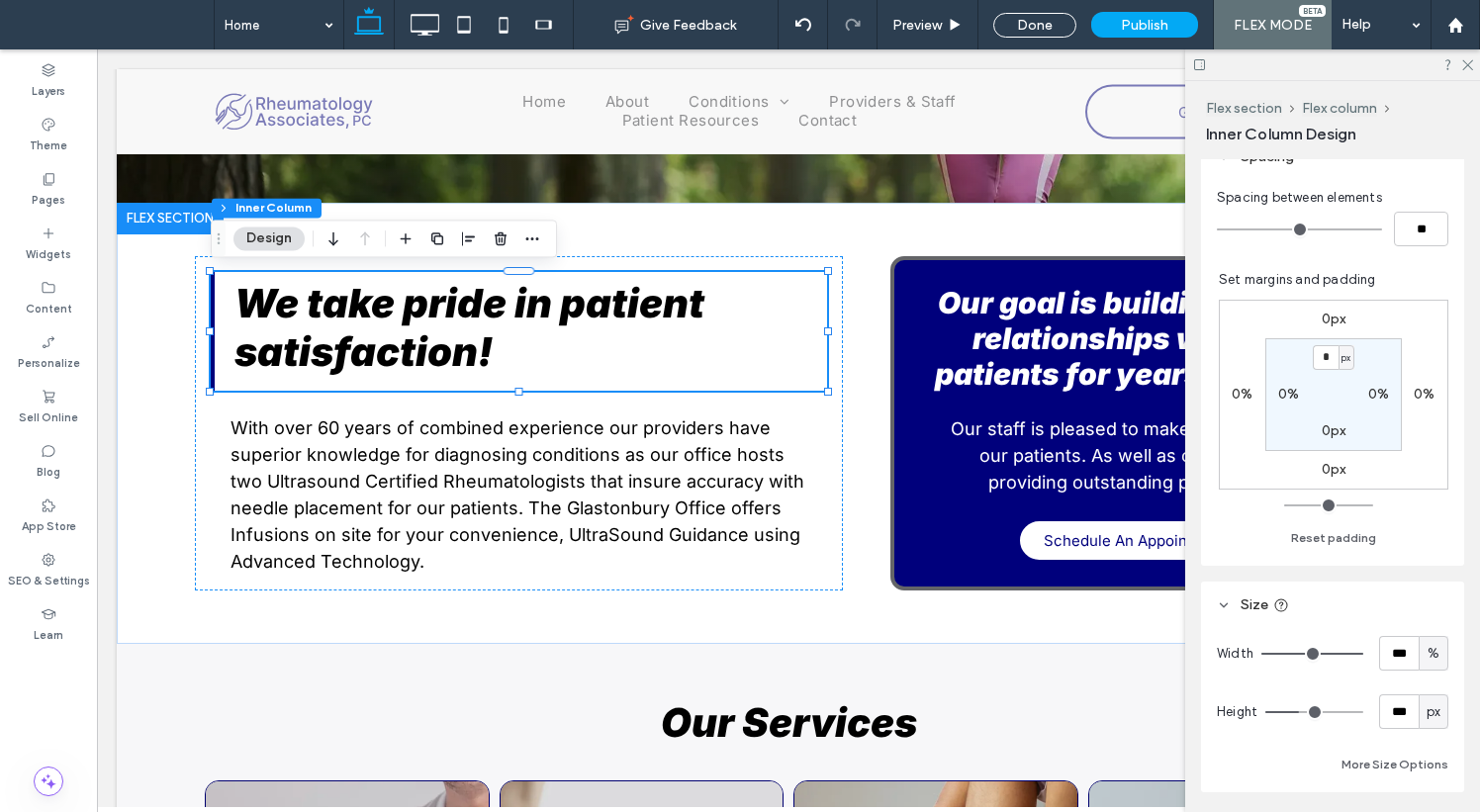 click on "px" at bounding box center (1434, 711) 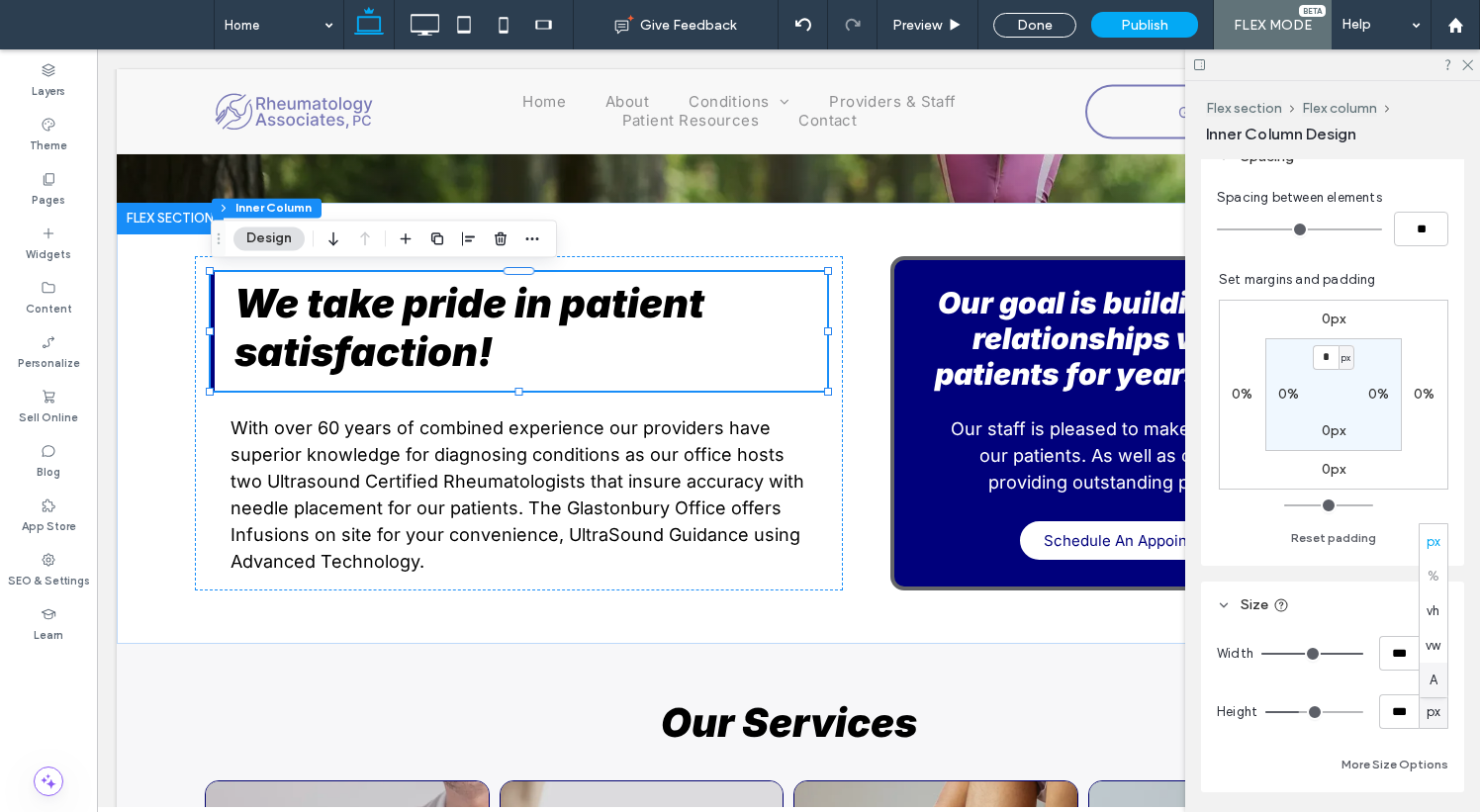 click on "A" at bounding box center (1434, 679) 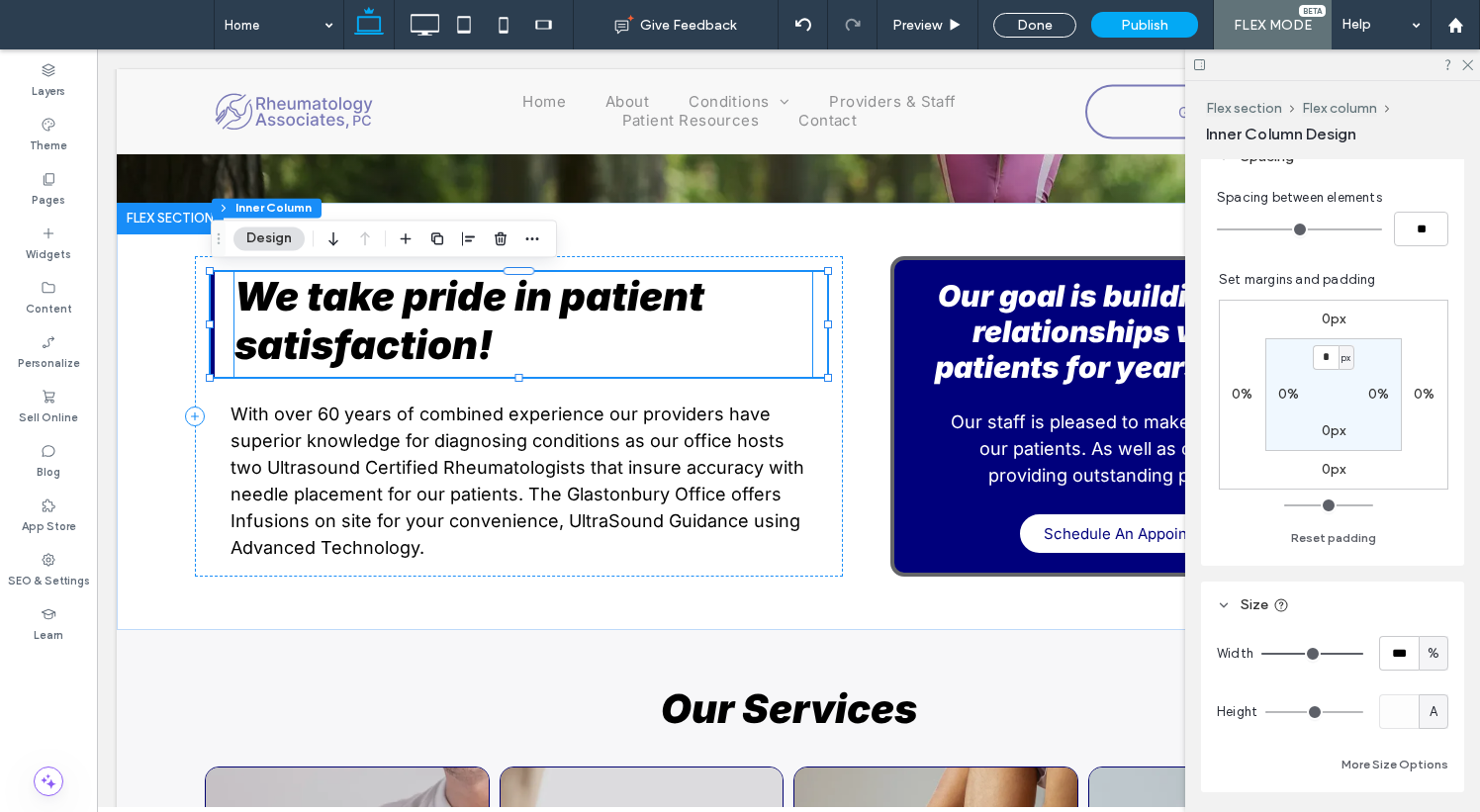 click on "We take pride in patient satisfaction!" at bounding box center (523, 320) 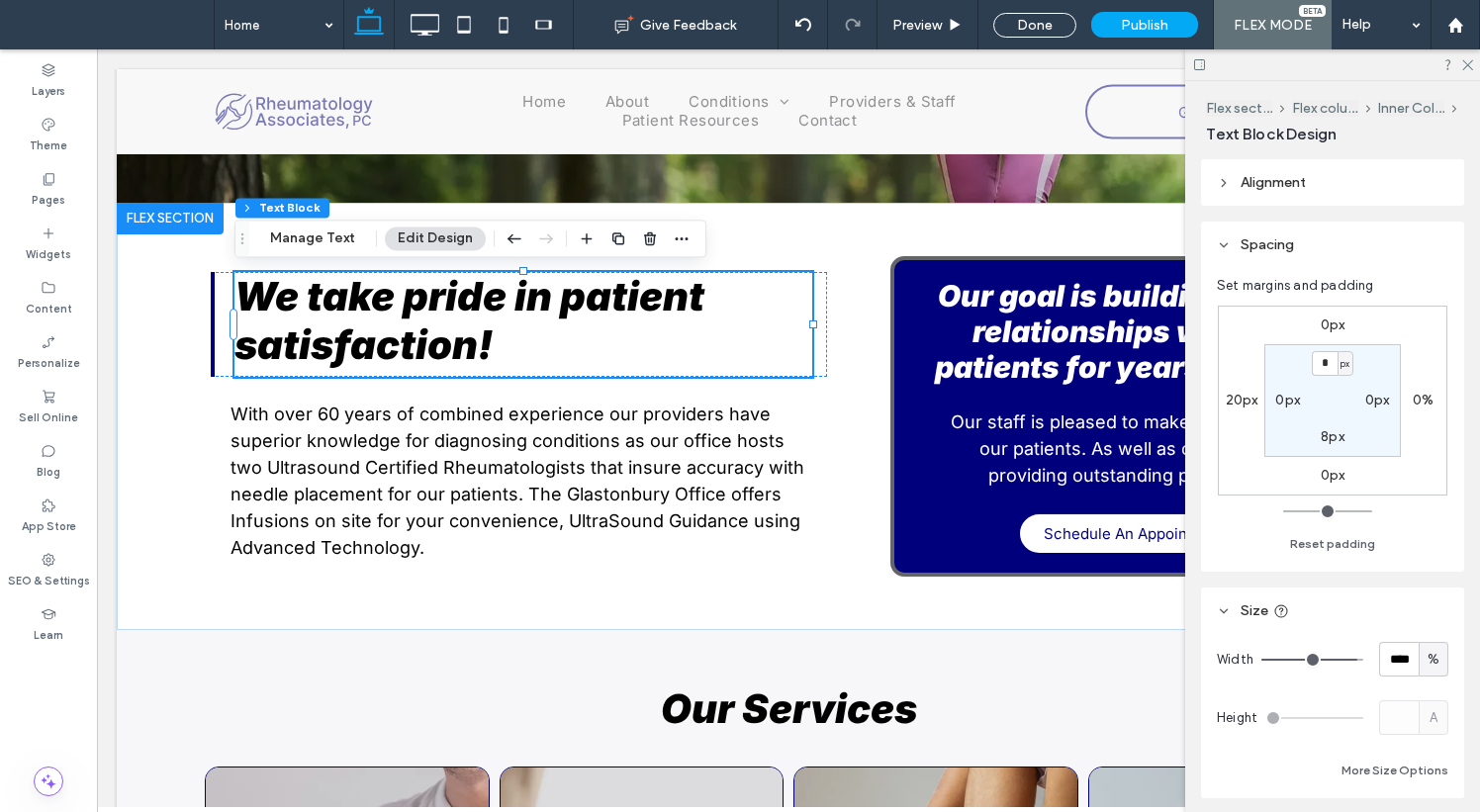 click on "We take pride in patient satisfaction!" at bounding box center [523, 320] 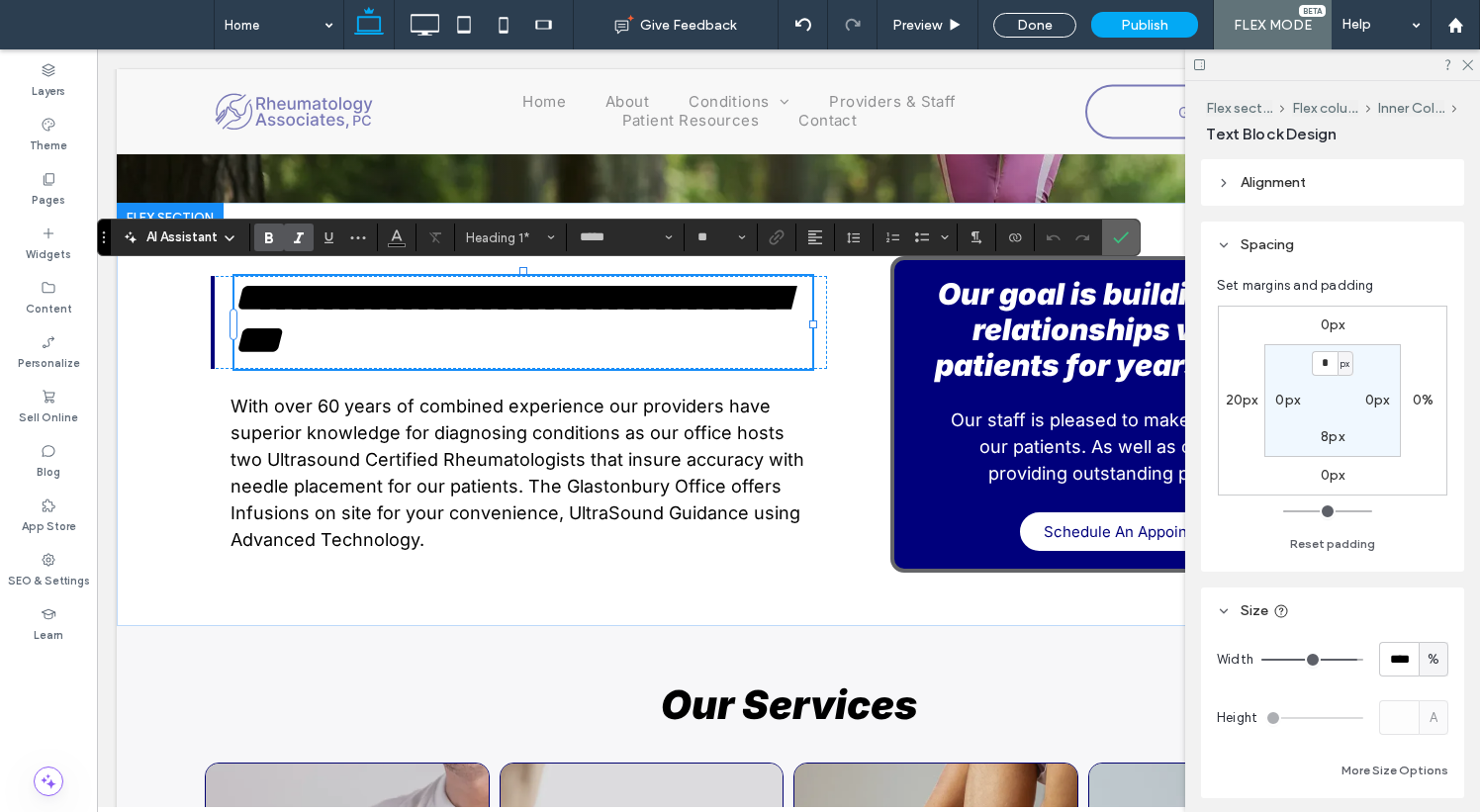 click 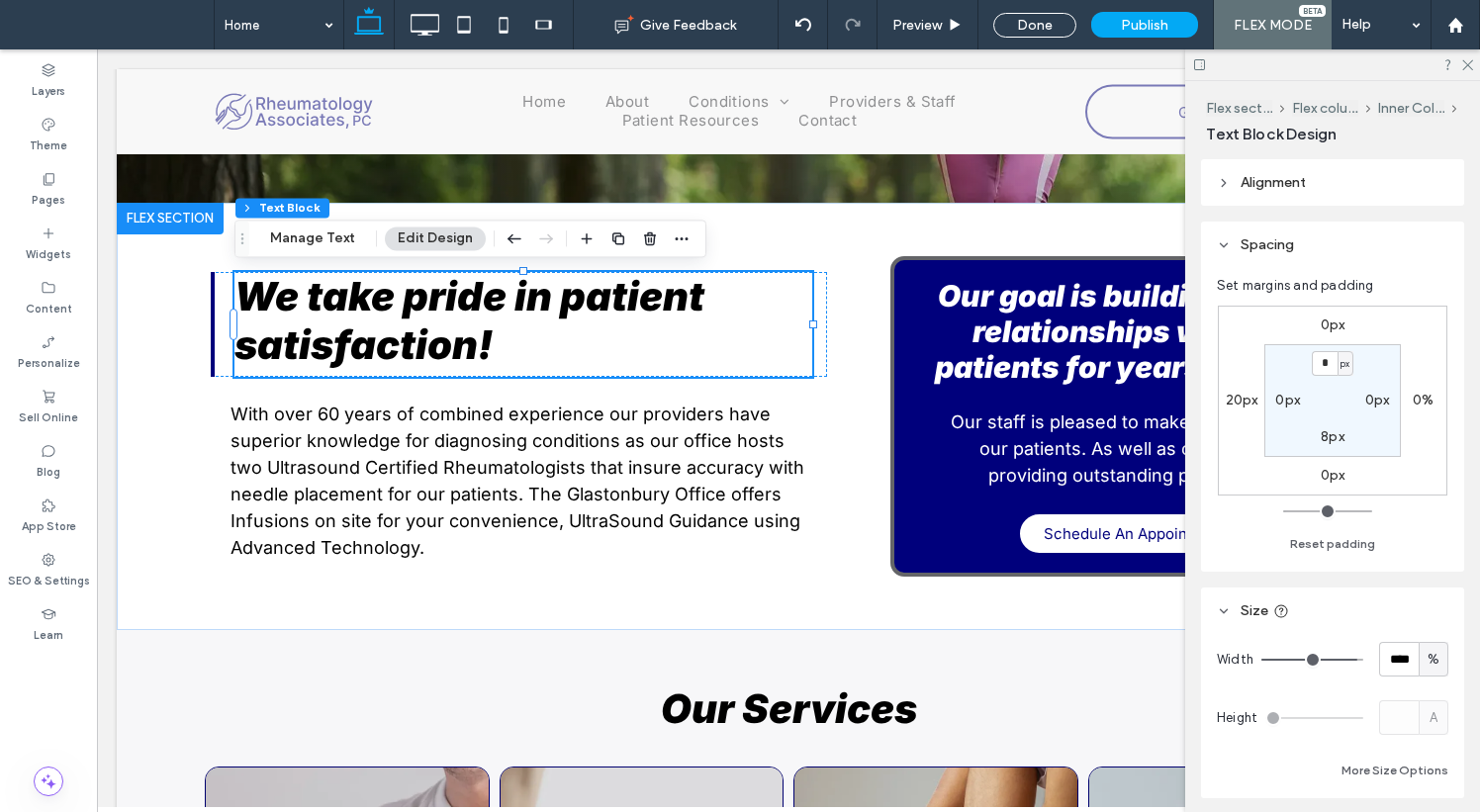 click on "8px" at bounding box center (1333, 436) 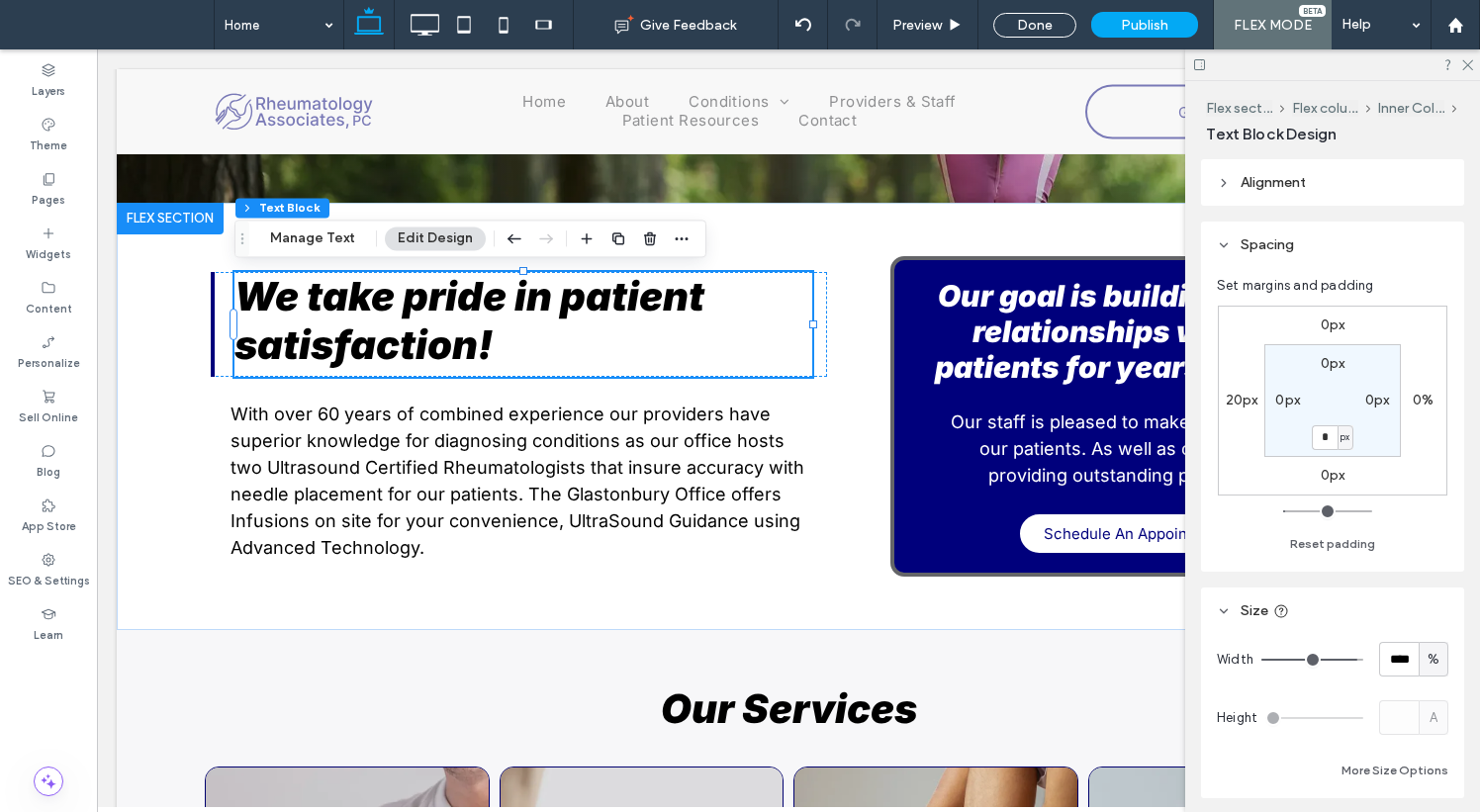 click on "0px" at bounding box center (1333, 324) 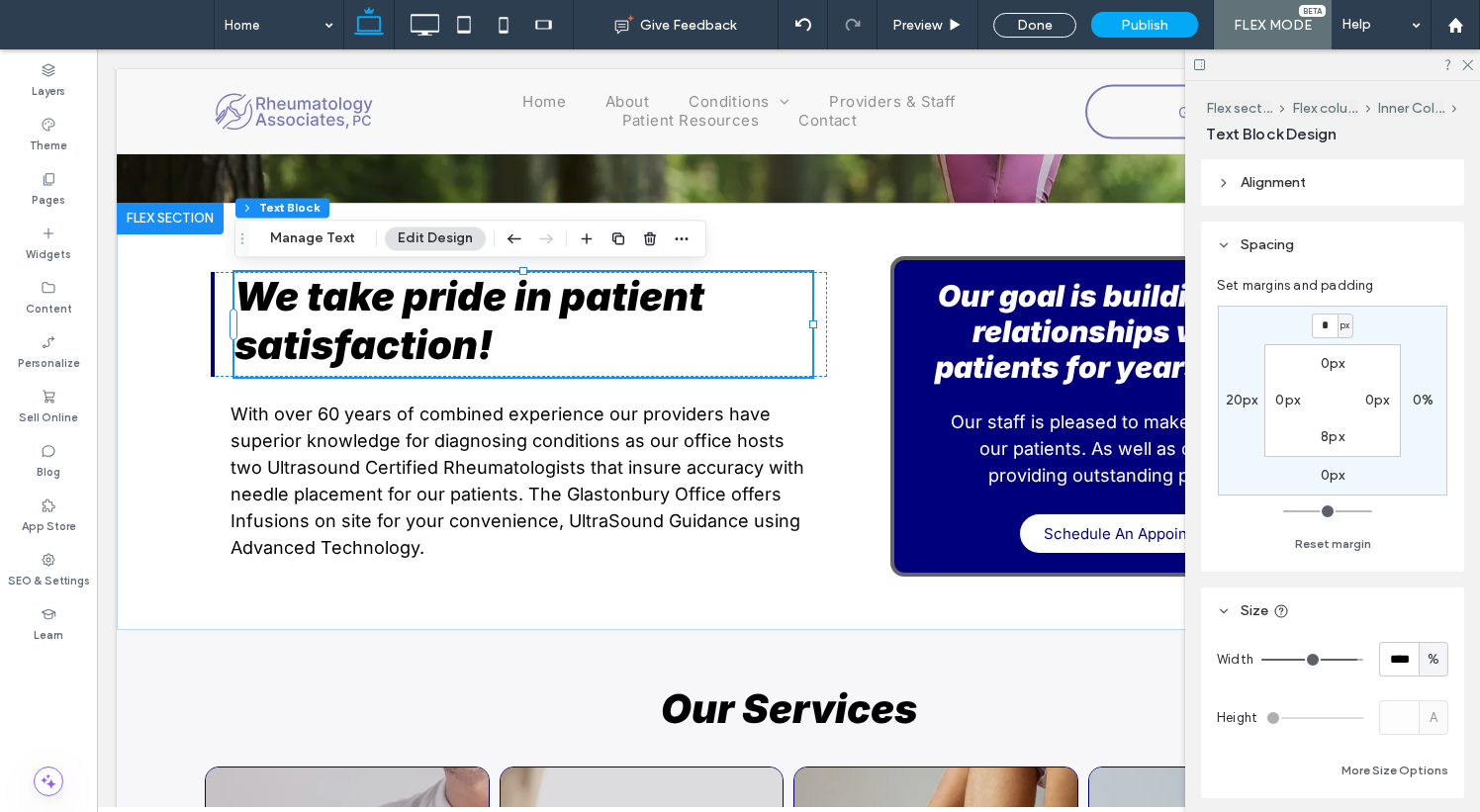type on "**" 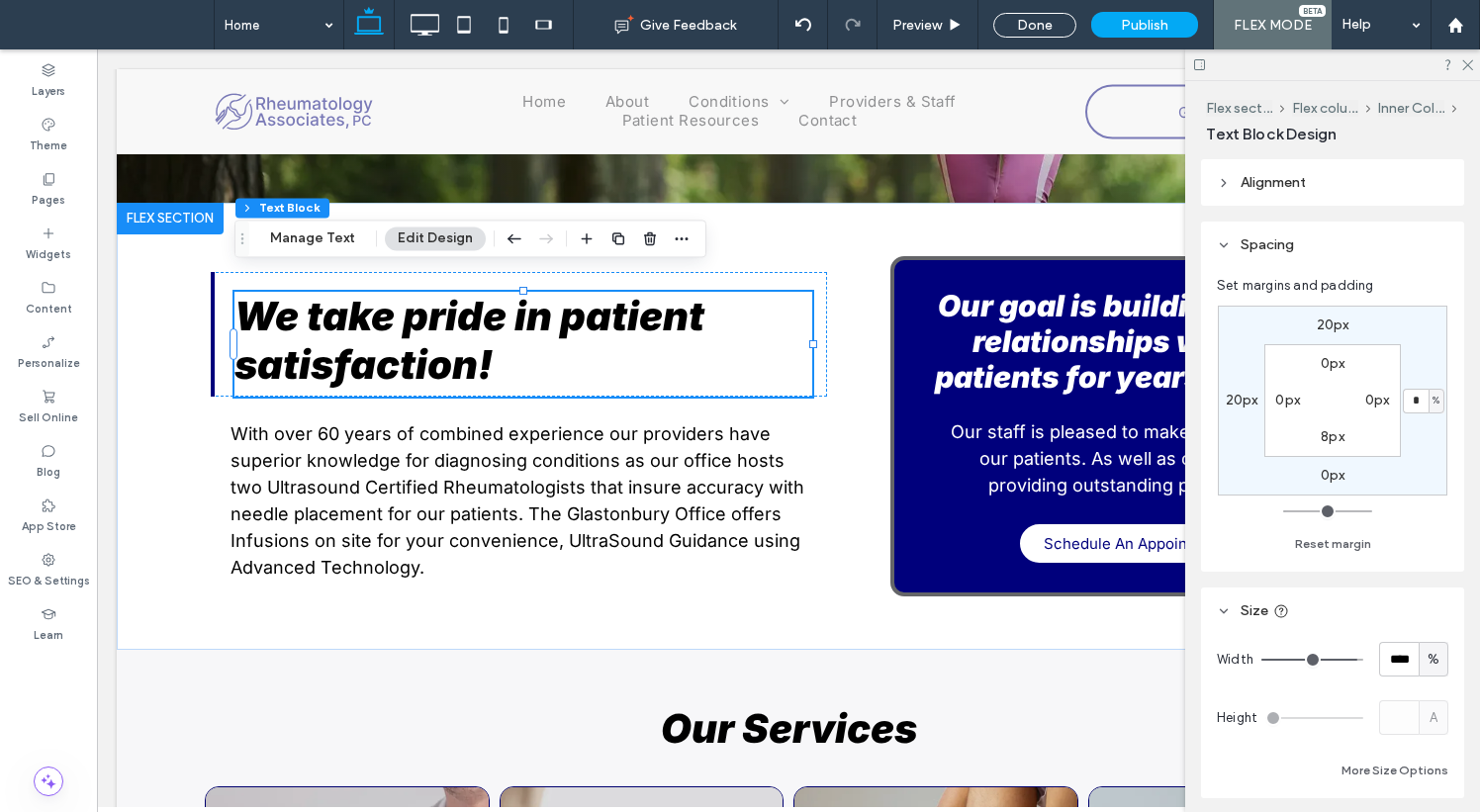 click on "20px" at bounding box center [1333, 324] 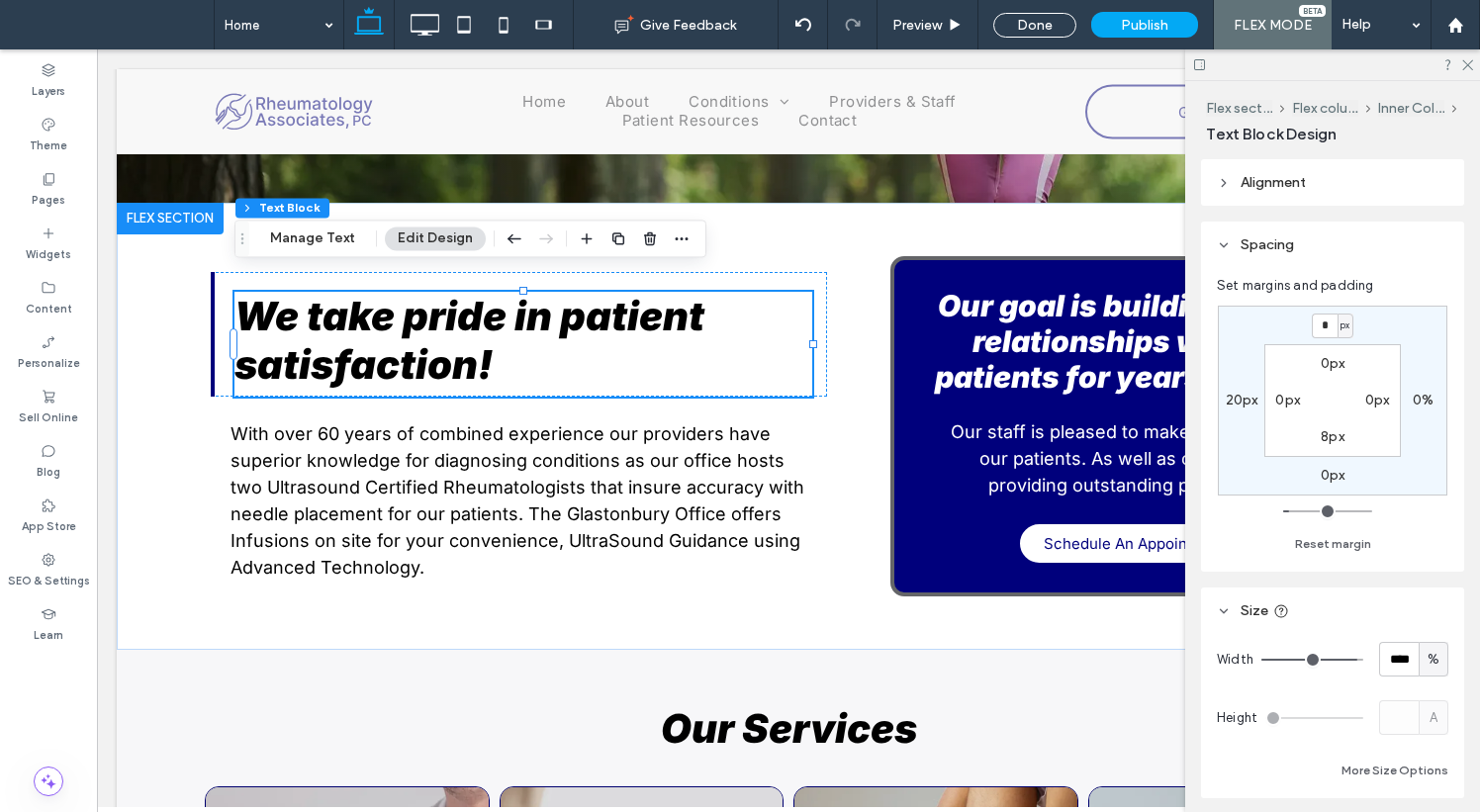 type on "**" 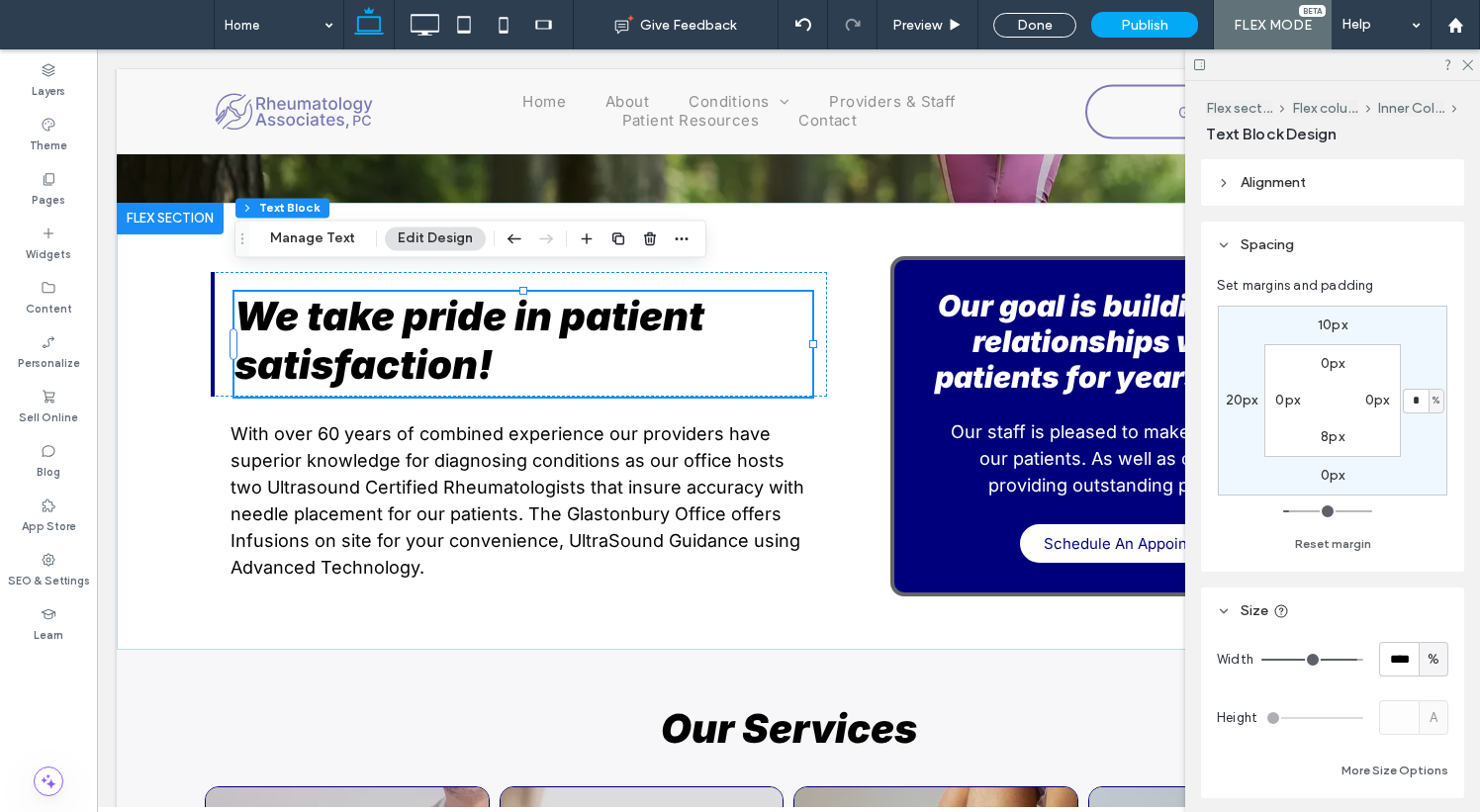 type on "*" 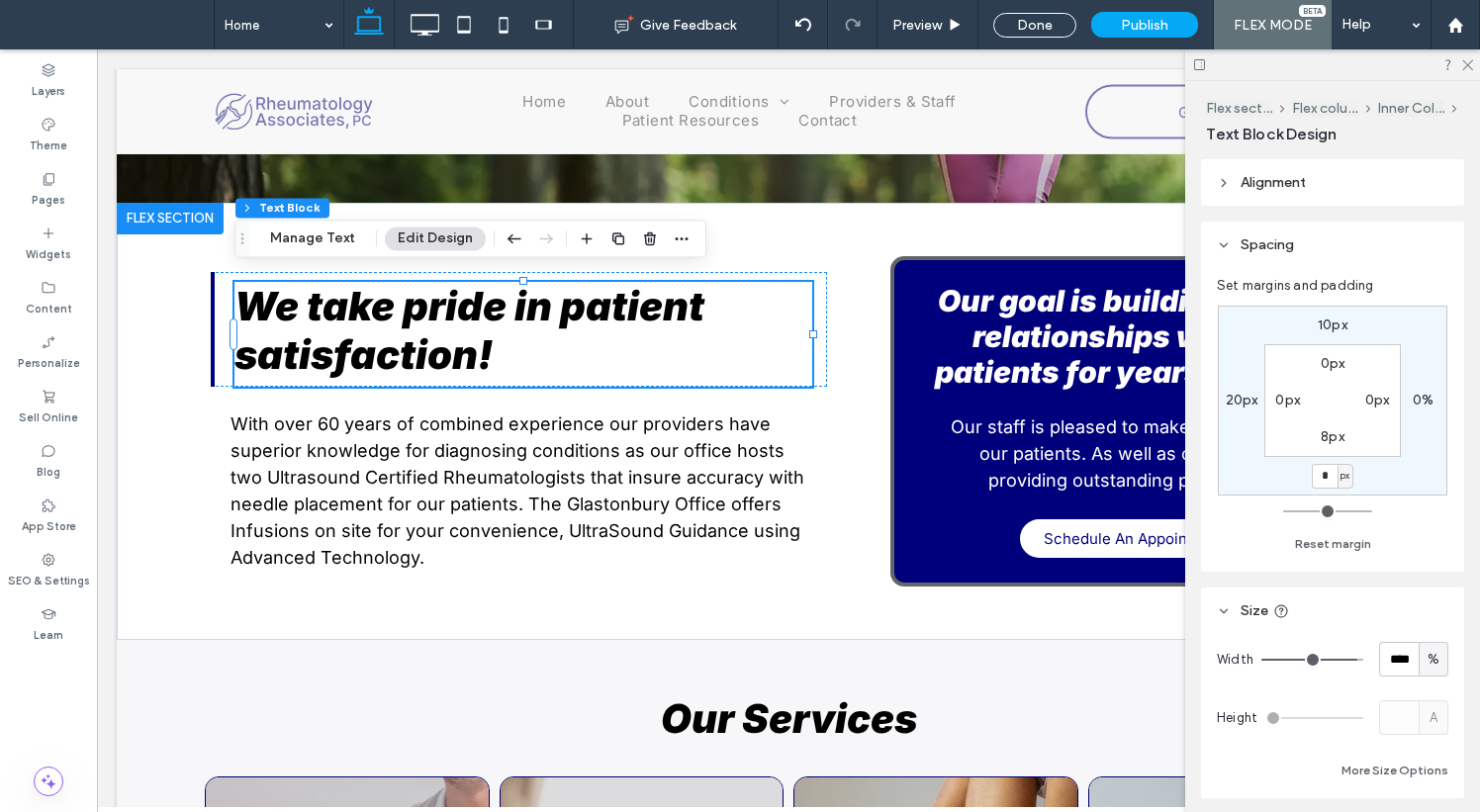 type on "**" 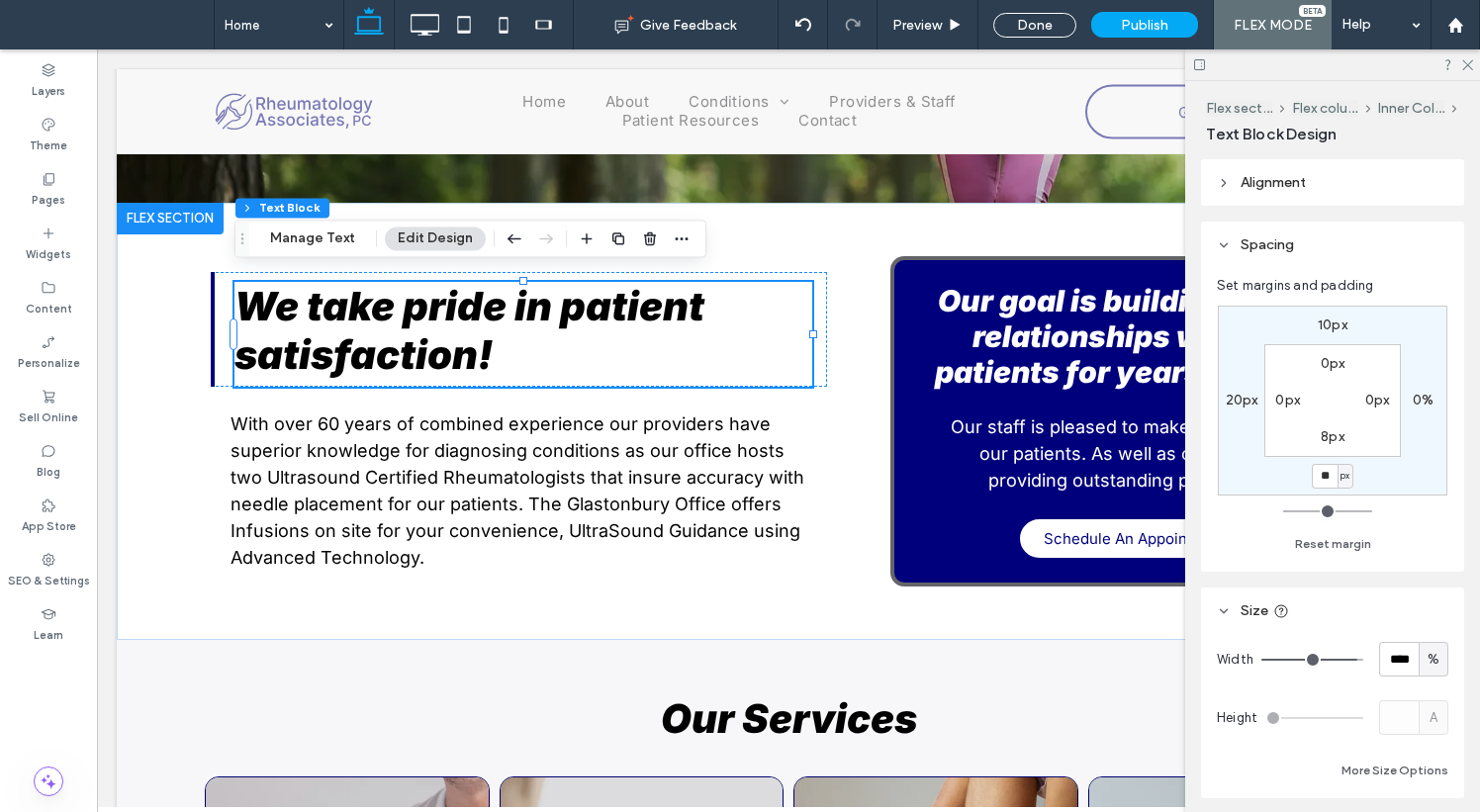 type on "**" 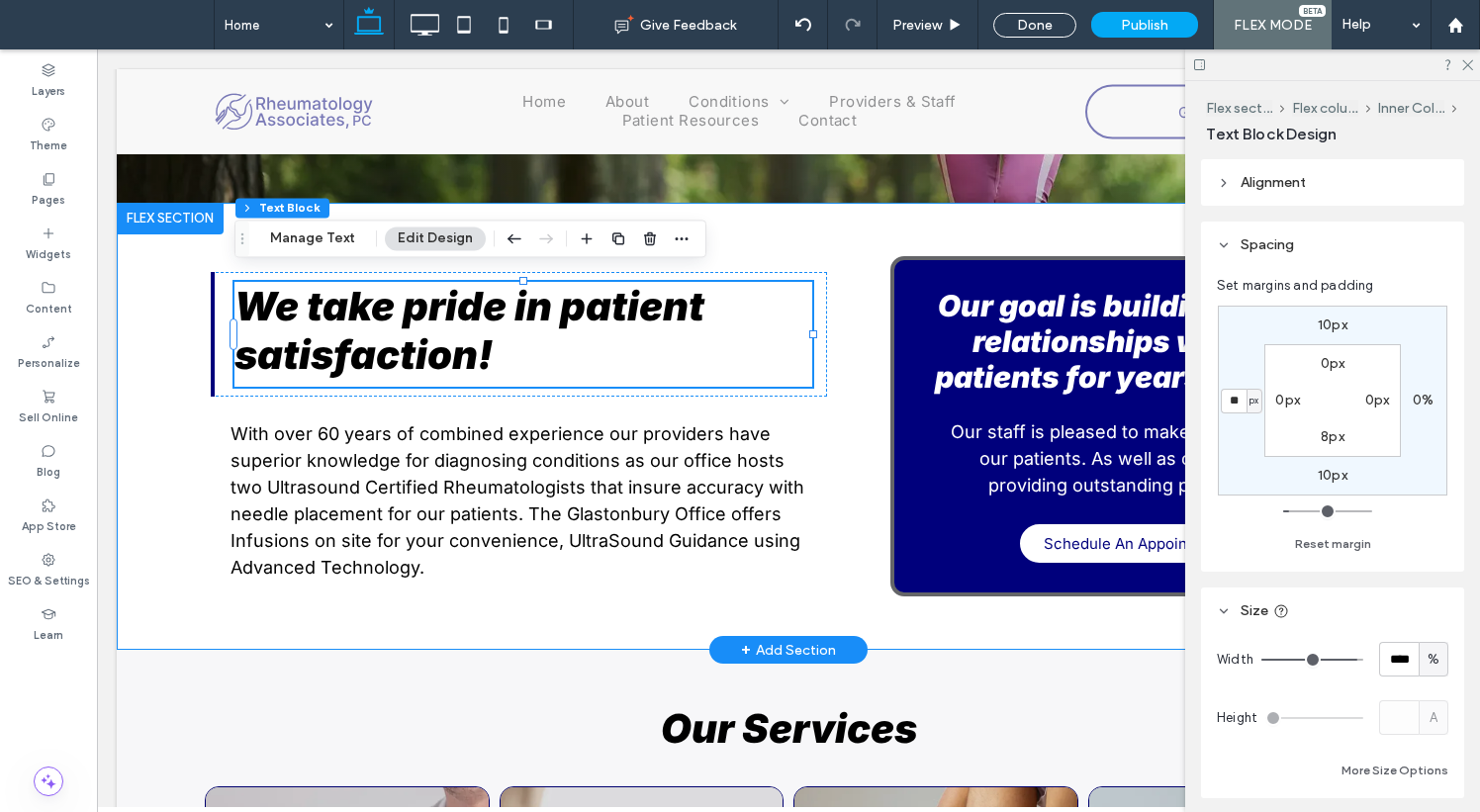 click on "We take pride in patient satisfaction!
With over 60 years of combined experience our providers have superior knowledge for diagnosing conditions as our office hosts two Ultrasound Certified Rheumatologists that insure accuracy with needle placement for our patients. The Glastonbury Office offers Infusions on site for your convenience, UltraSound Guidance using Advanced Technology.
Our goal is building lasting relationships with our patients for years to come.
Our staff is pleased to make this promise to our patients. As well as continuing to providing outstanding patient care.
Schedule An Appointment" at bounding box center (788, 426) 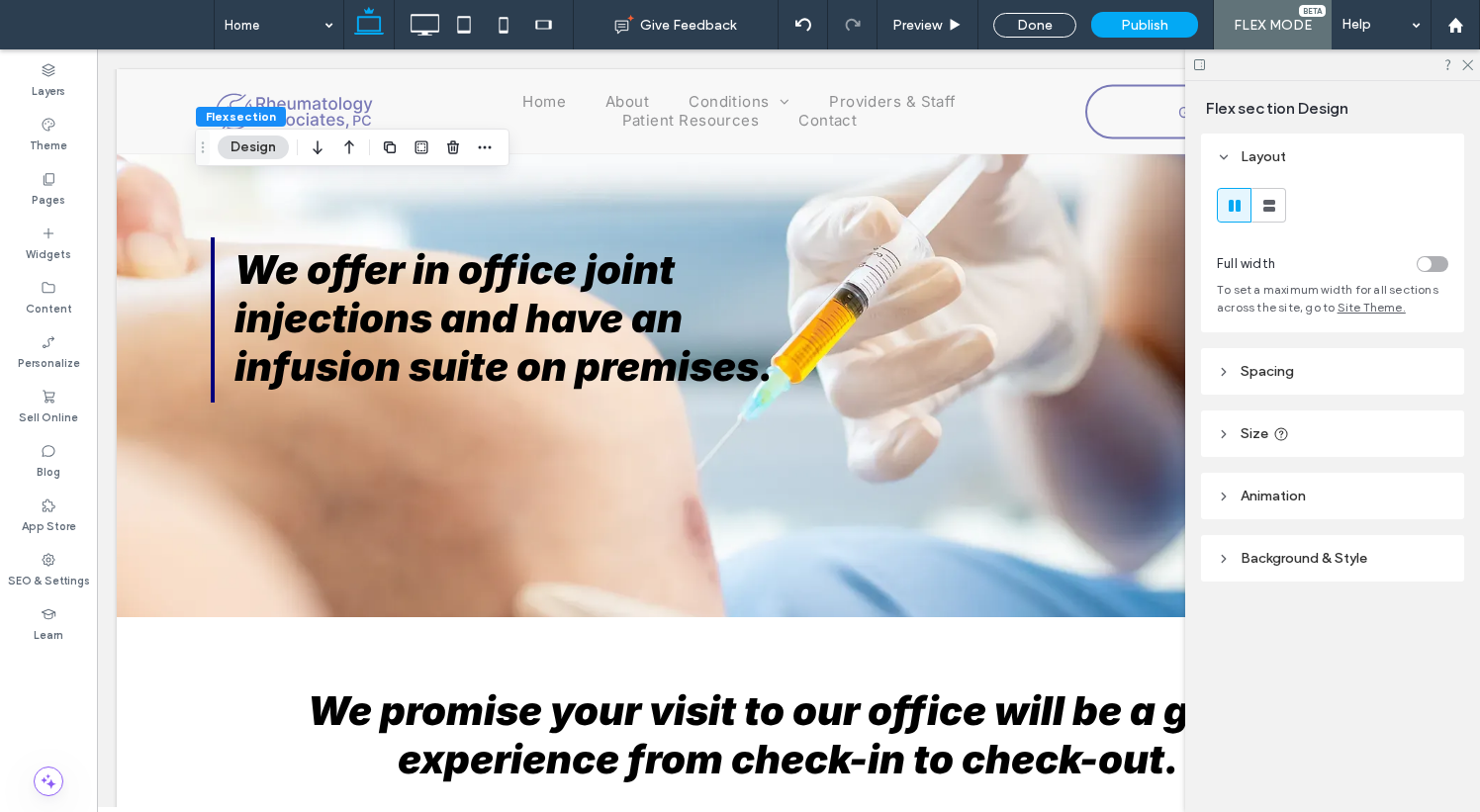 scroll, scrollTop: 1933, scrollLeft: 0, axis: vertical 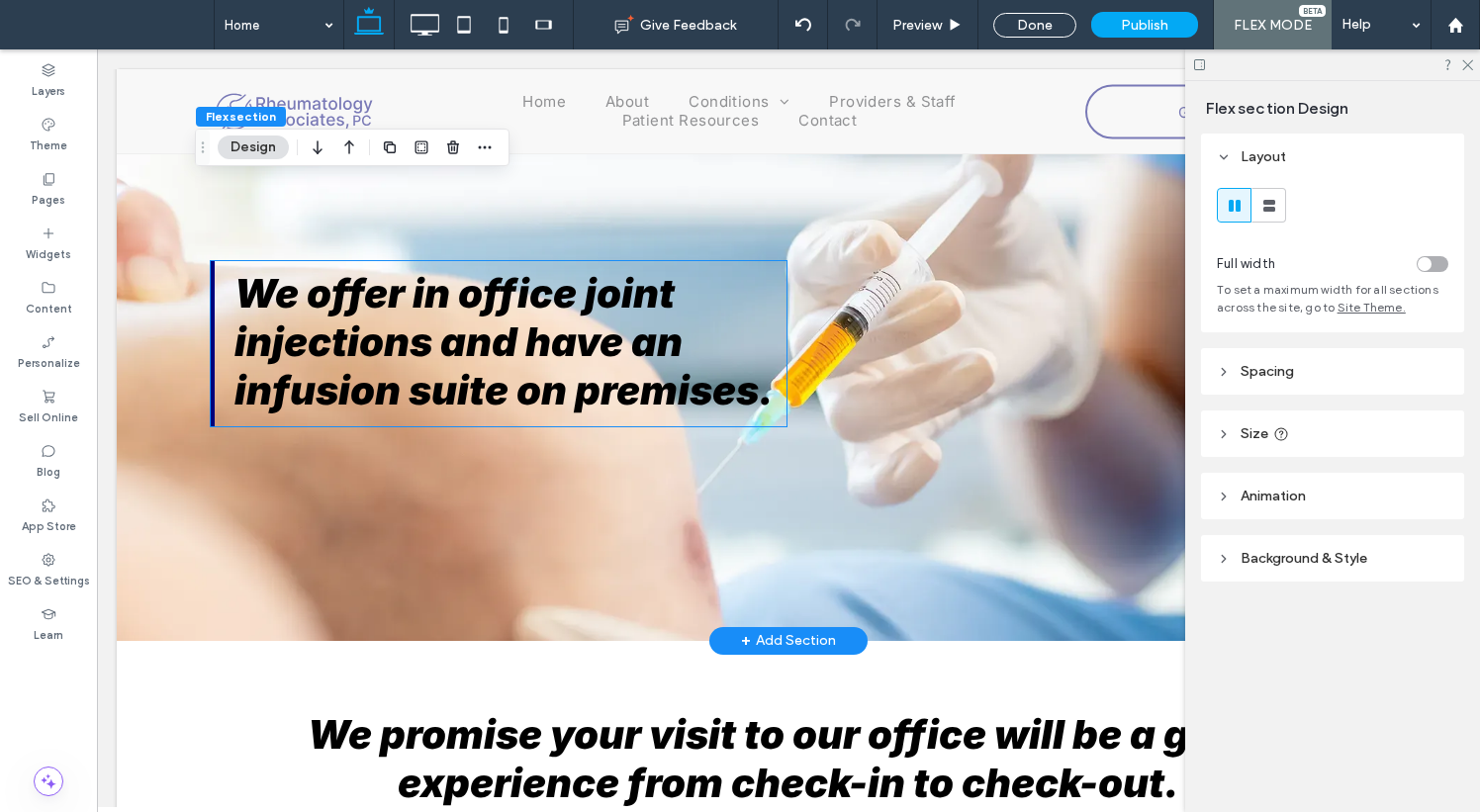 click on "We offer in office joint injections and have an infusion suite on premises." at bounding box center (504, 341) 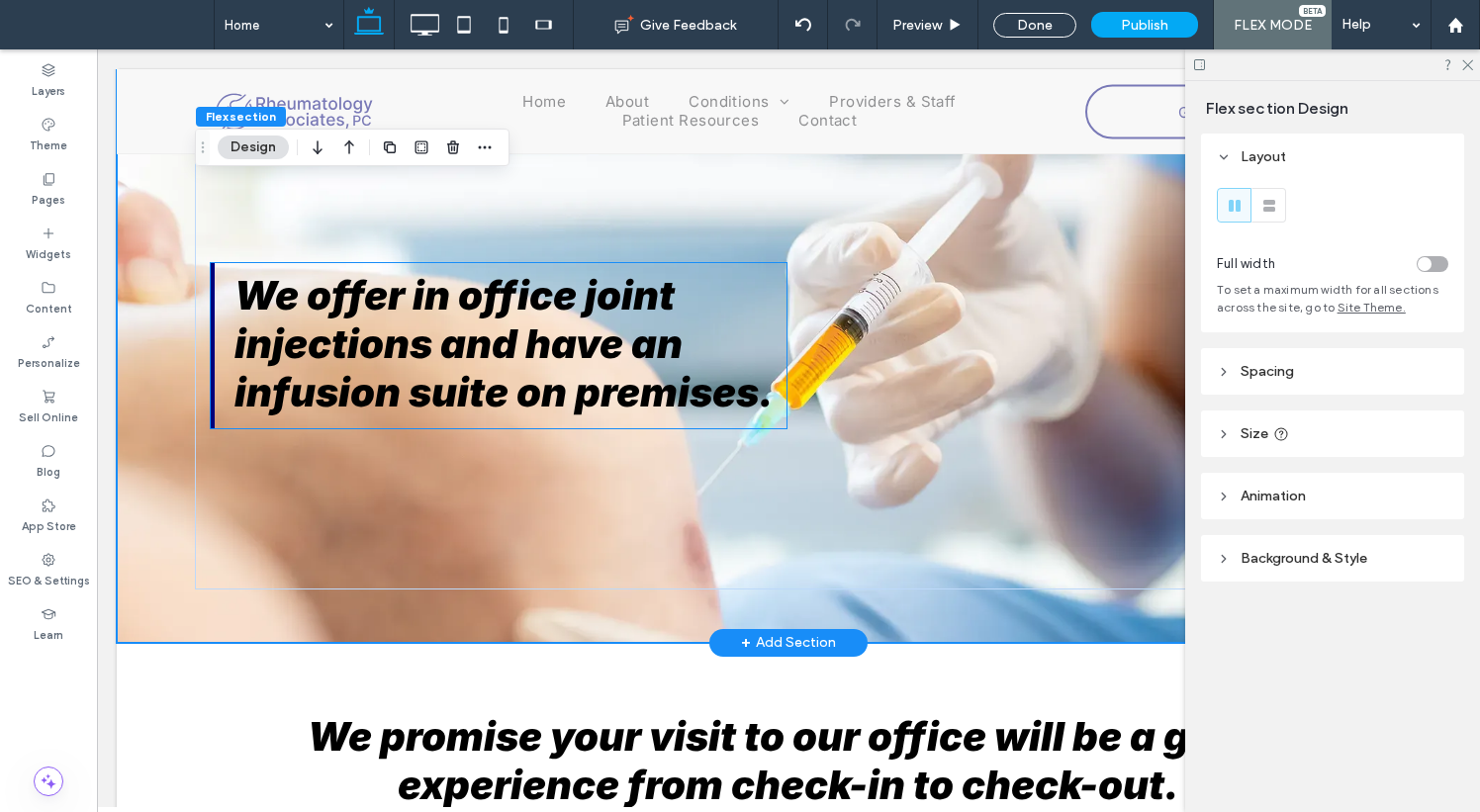 scroll, scrollTop: 1931, scrollLeft: 0, axis: vertical 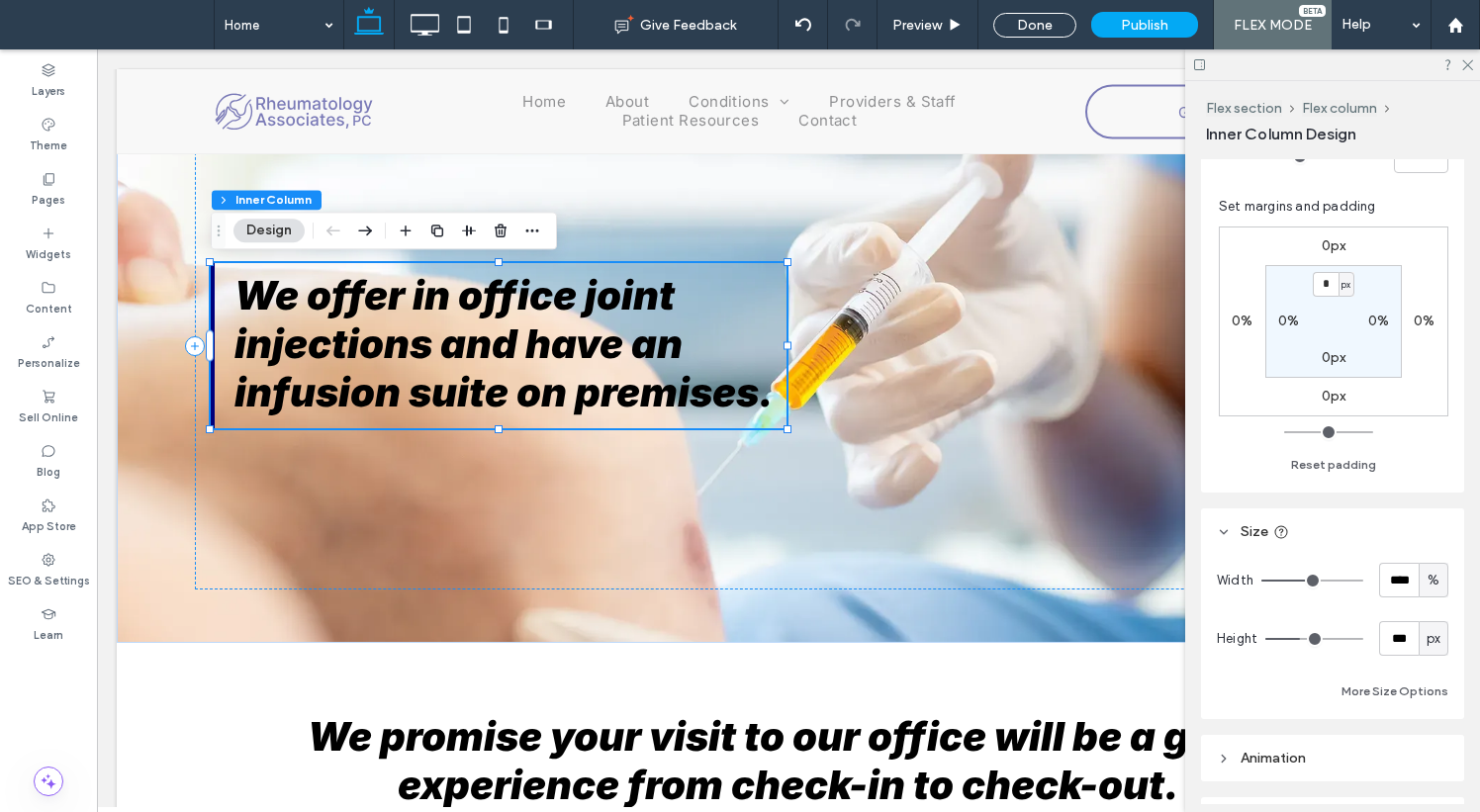 click on "px" at bounding box center (1434, 639) 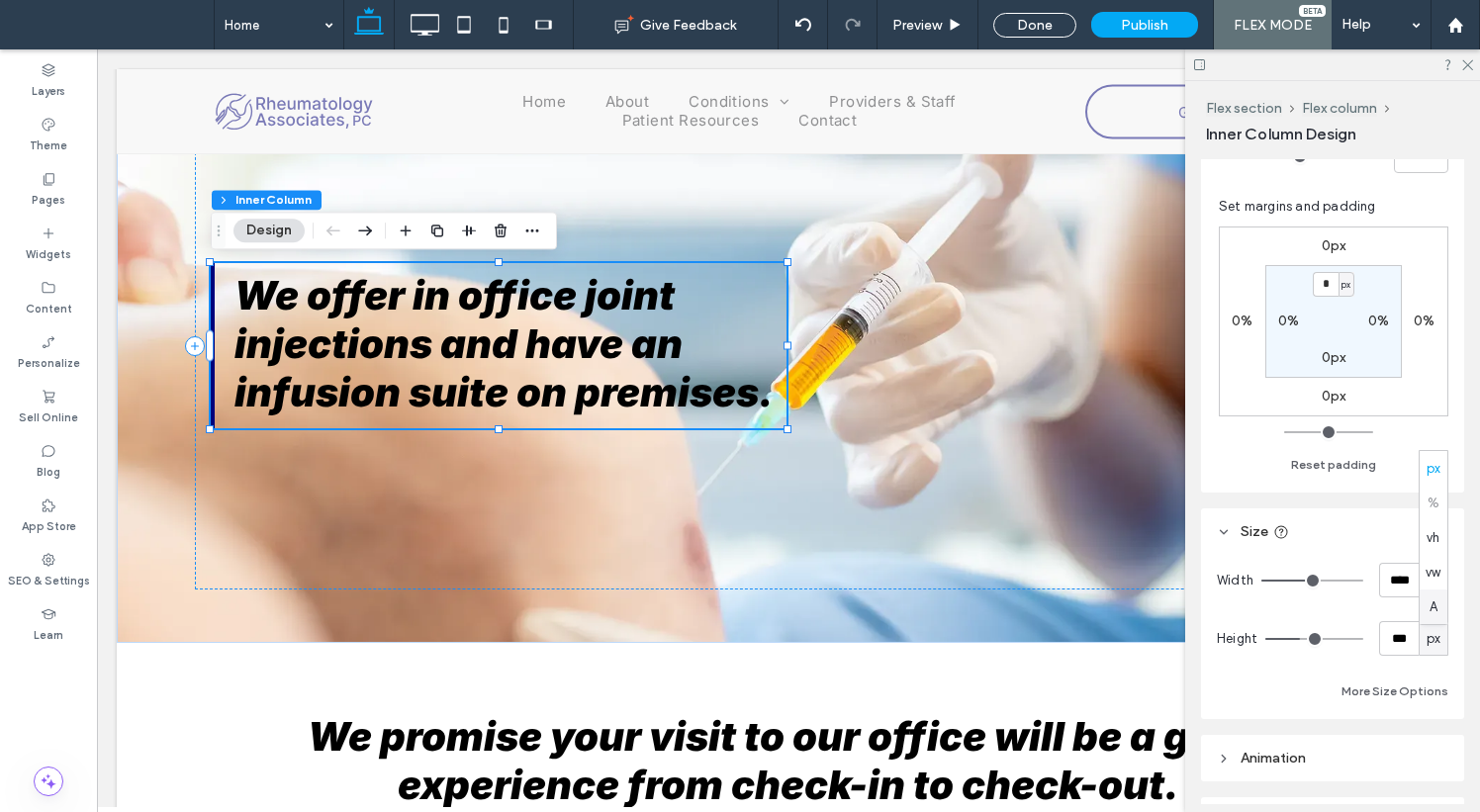 click on "A" at bounding box center [1434, 606] 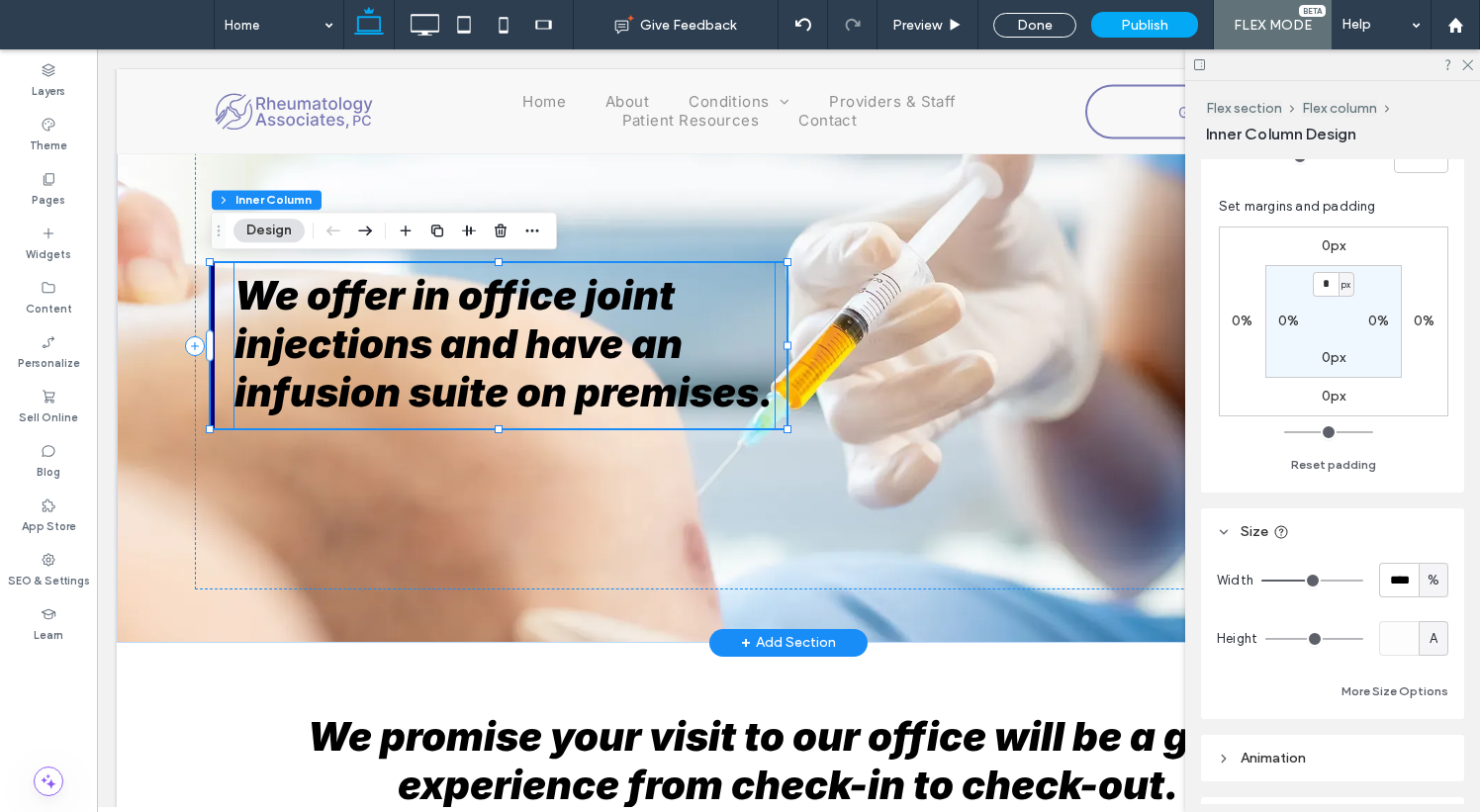 click on "We offer in office joint injections and have an infusion suite on premises." at bounding box center [504, 343] 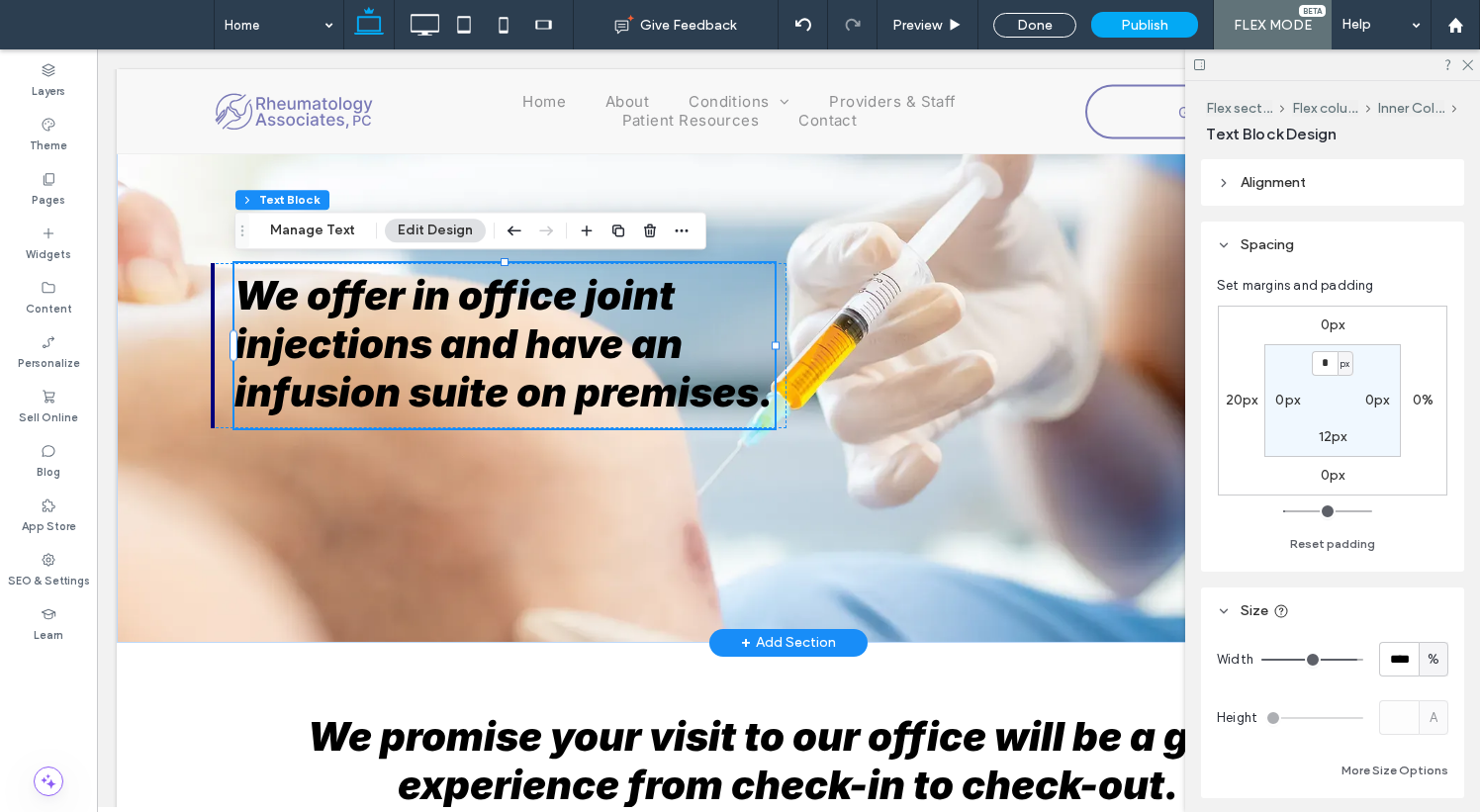 click on "We offer in office joint injections and have an infusion suite on premises." at bounding box center [505, 343] 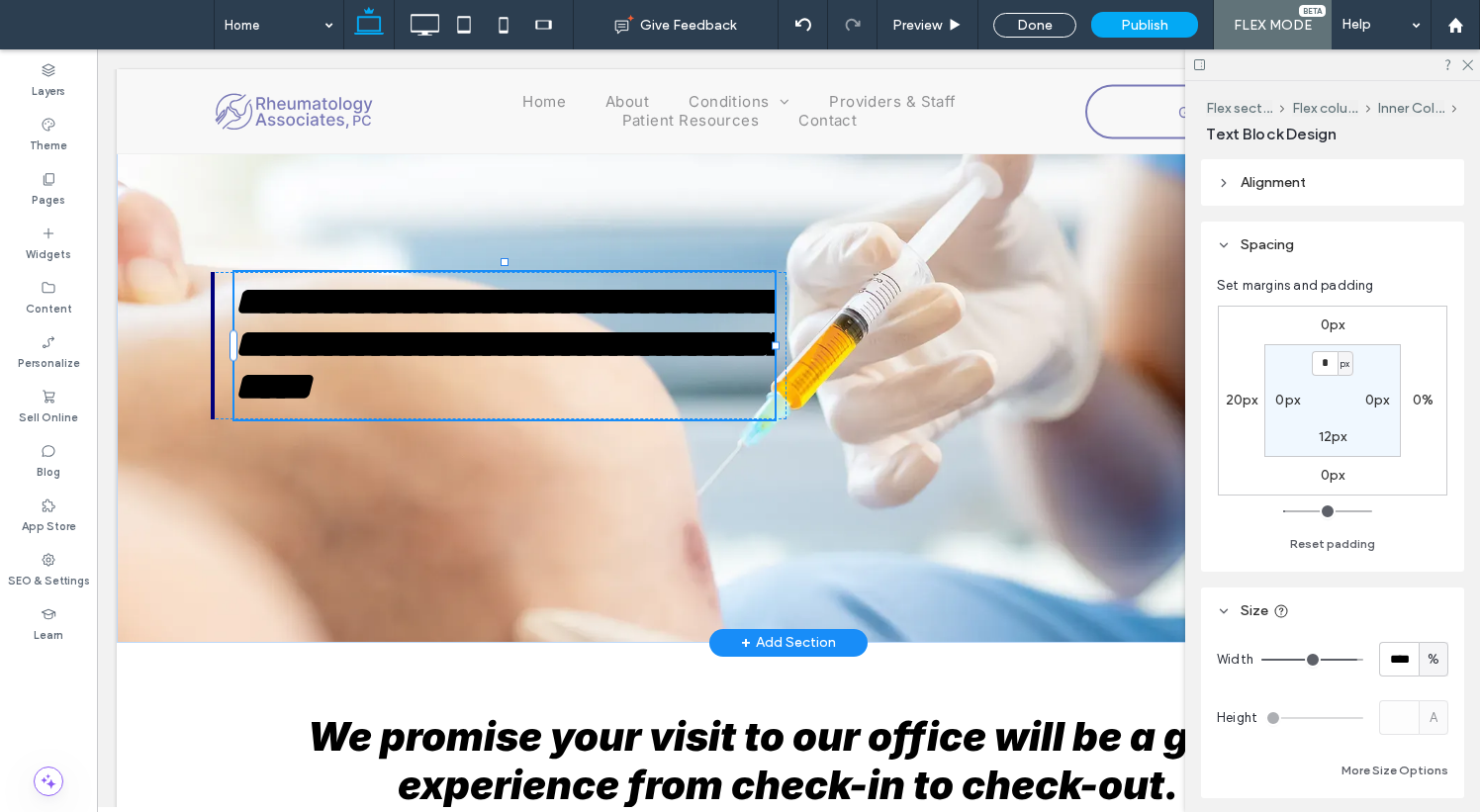 type on "*****" 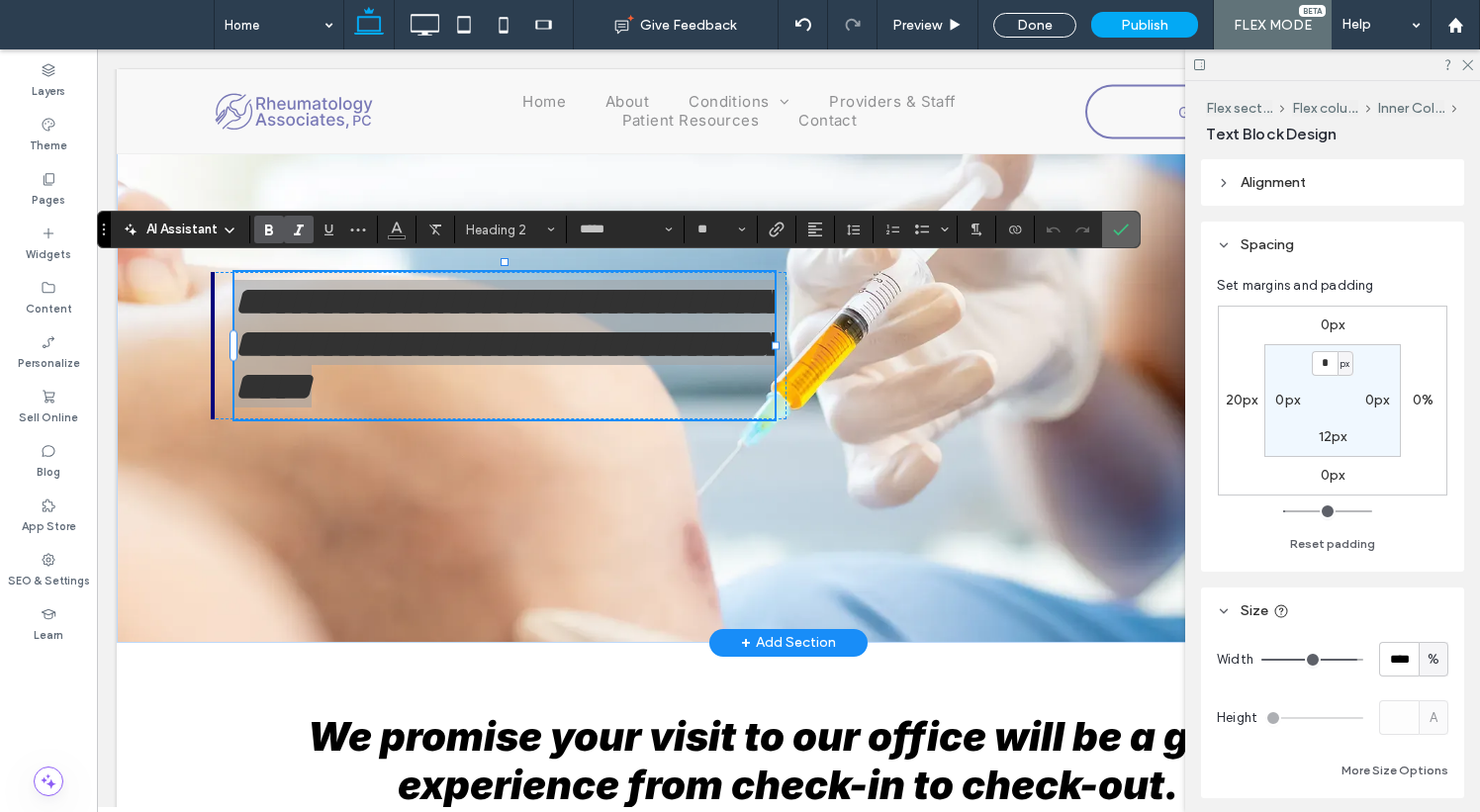 click 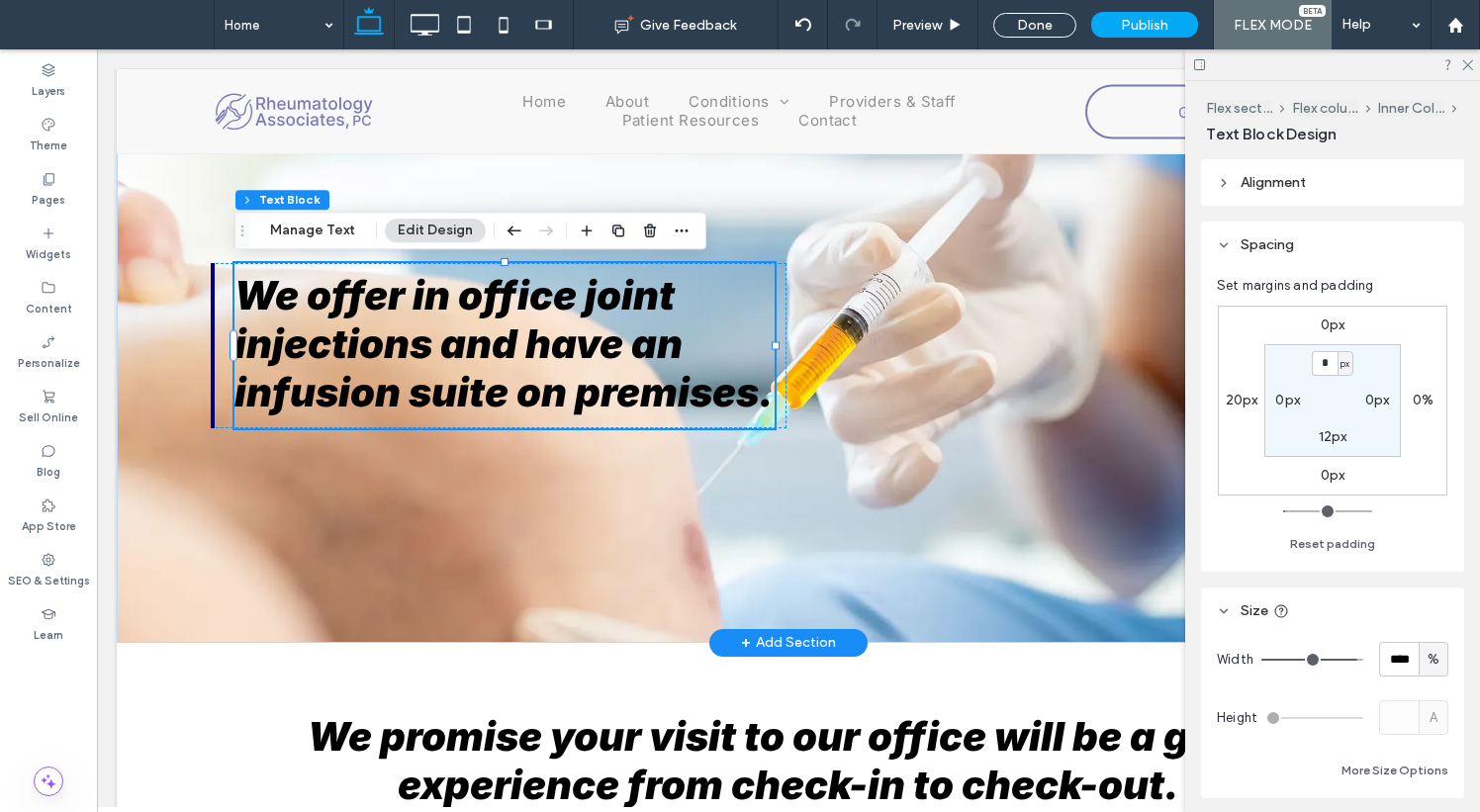 click on "0px" at bounding box center (1333, 324) 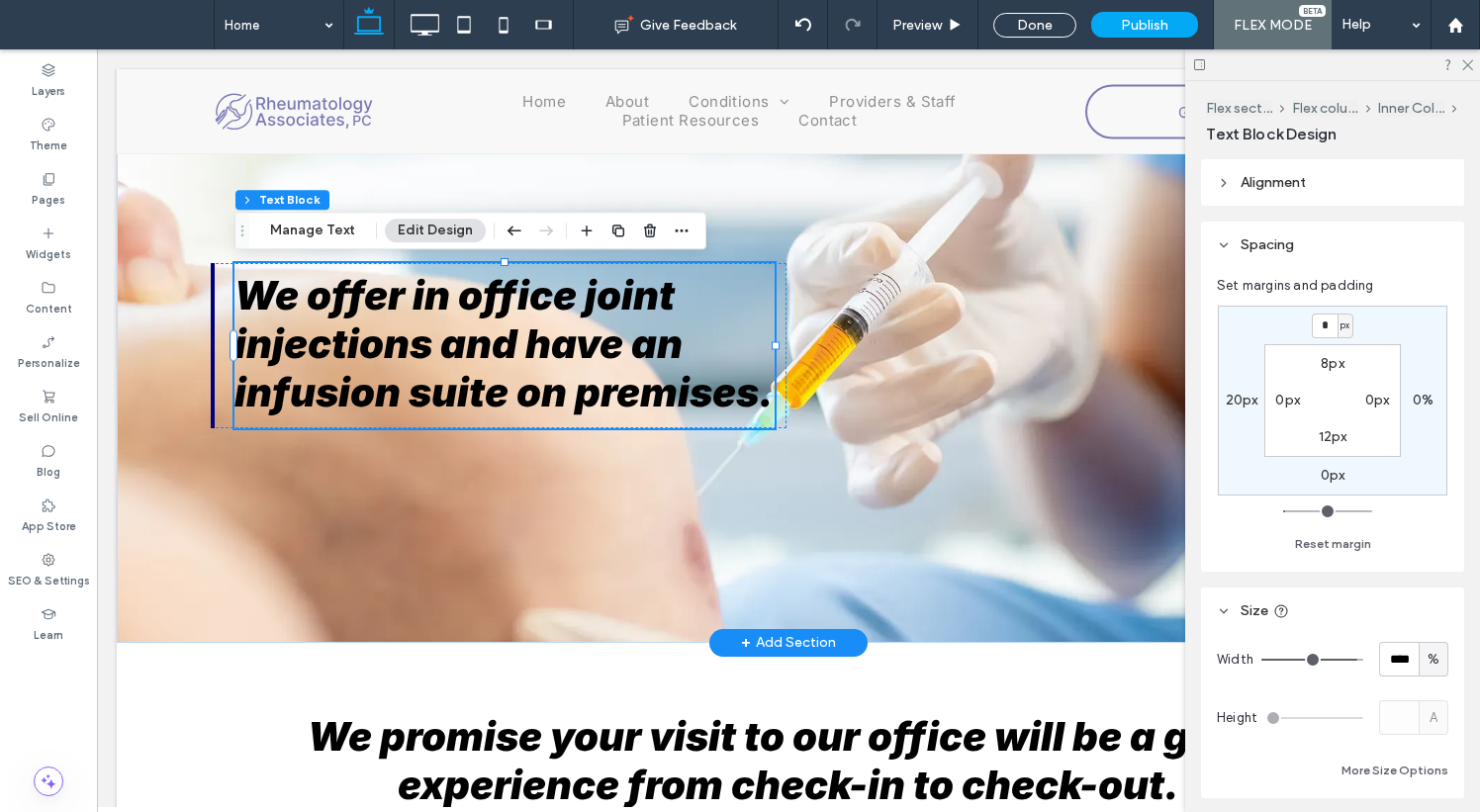 type on "*" 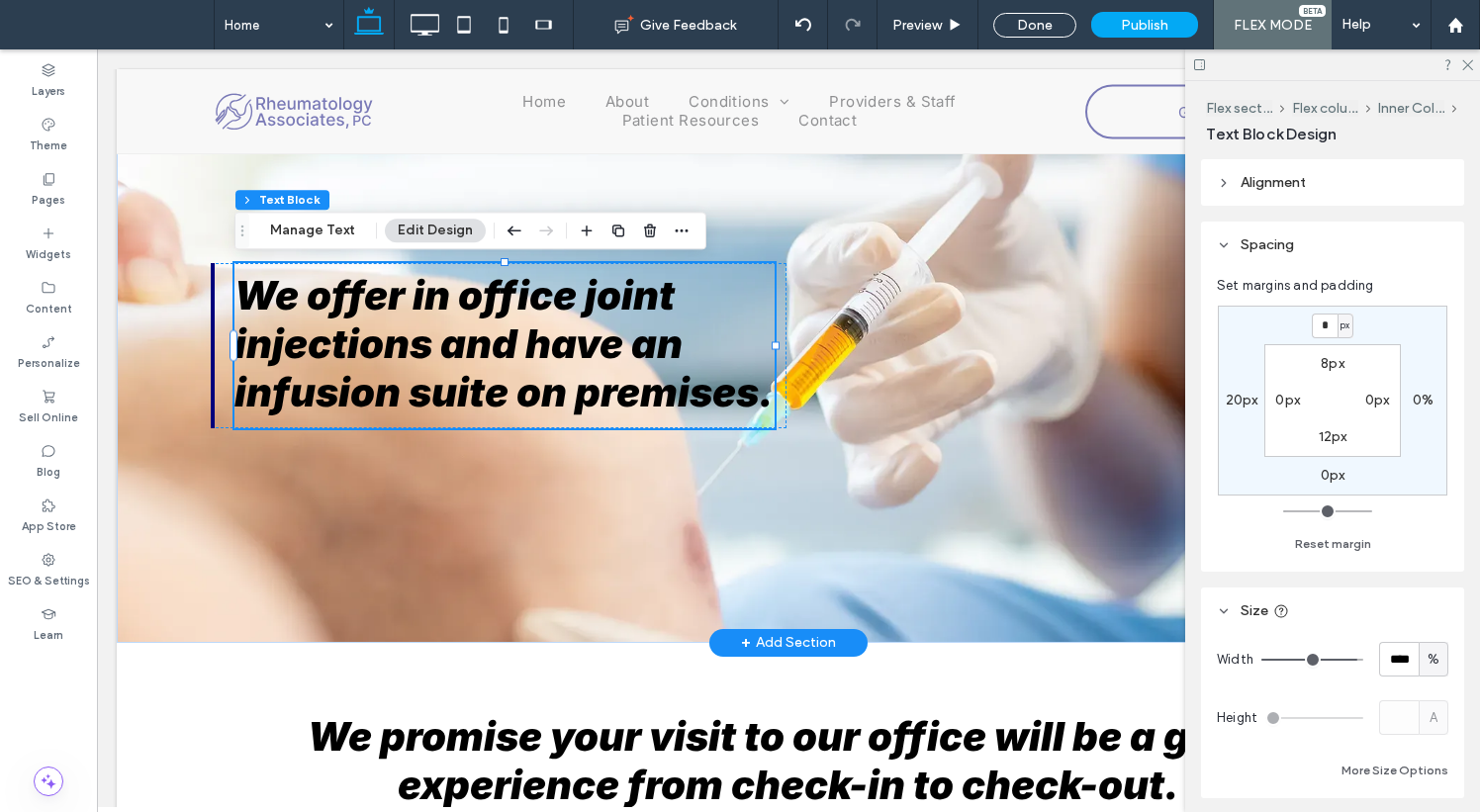 type on "**" 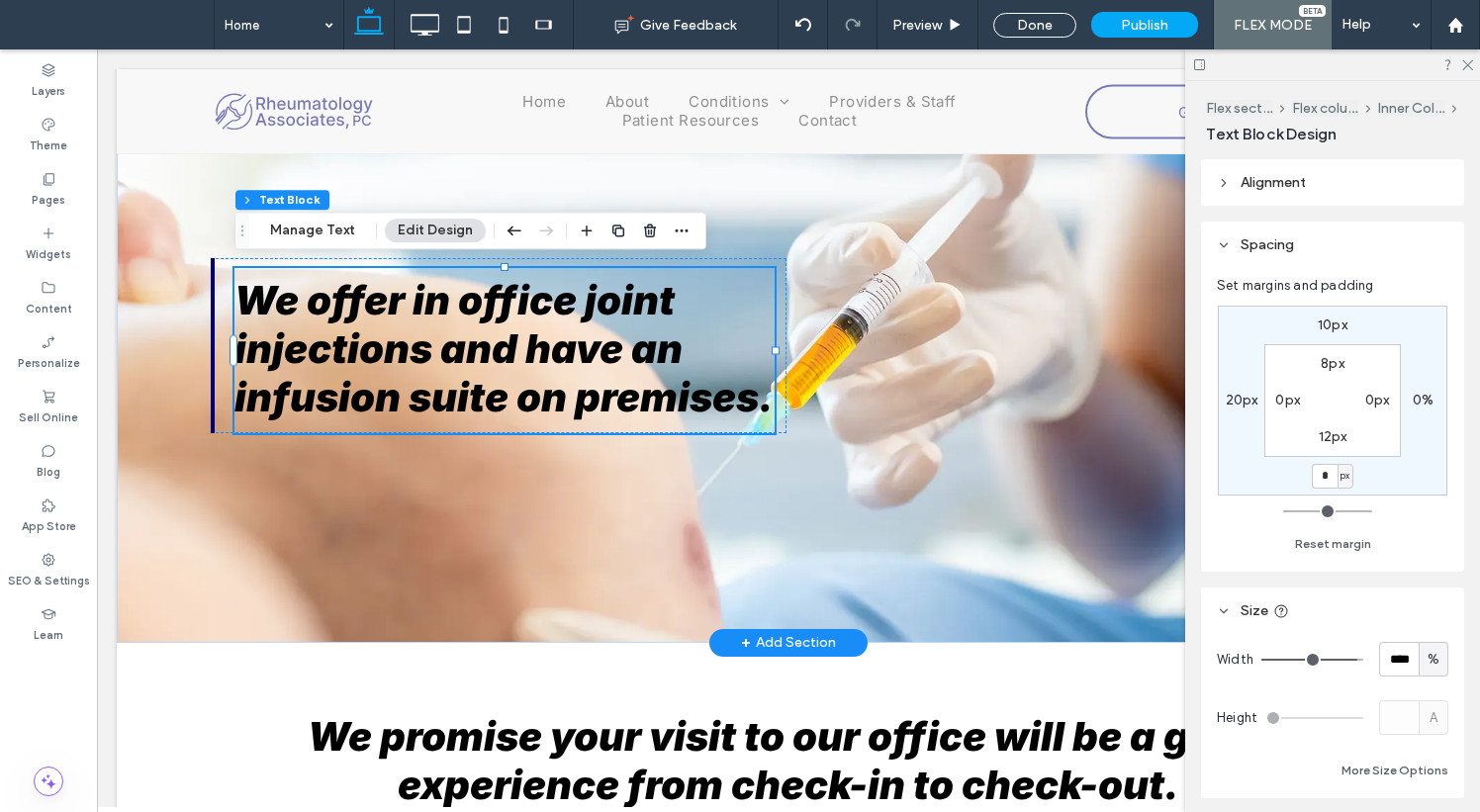 type on "**" 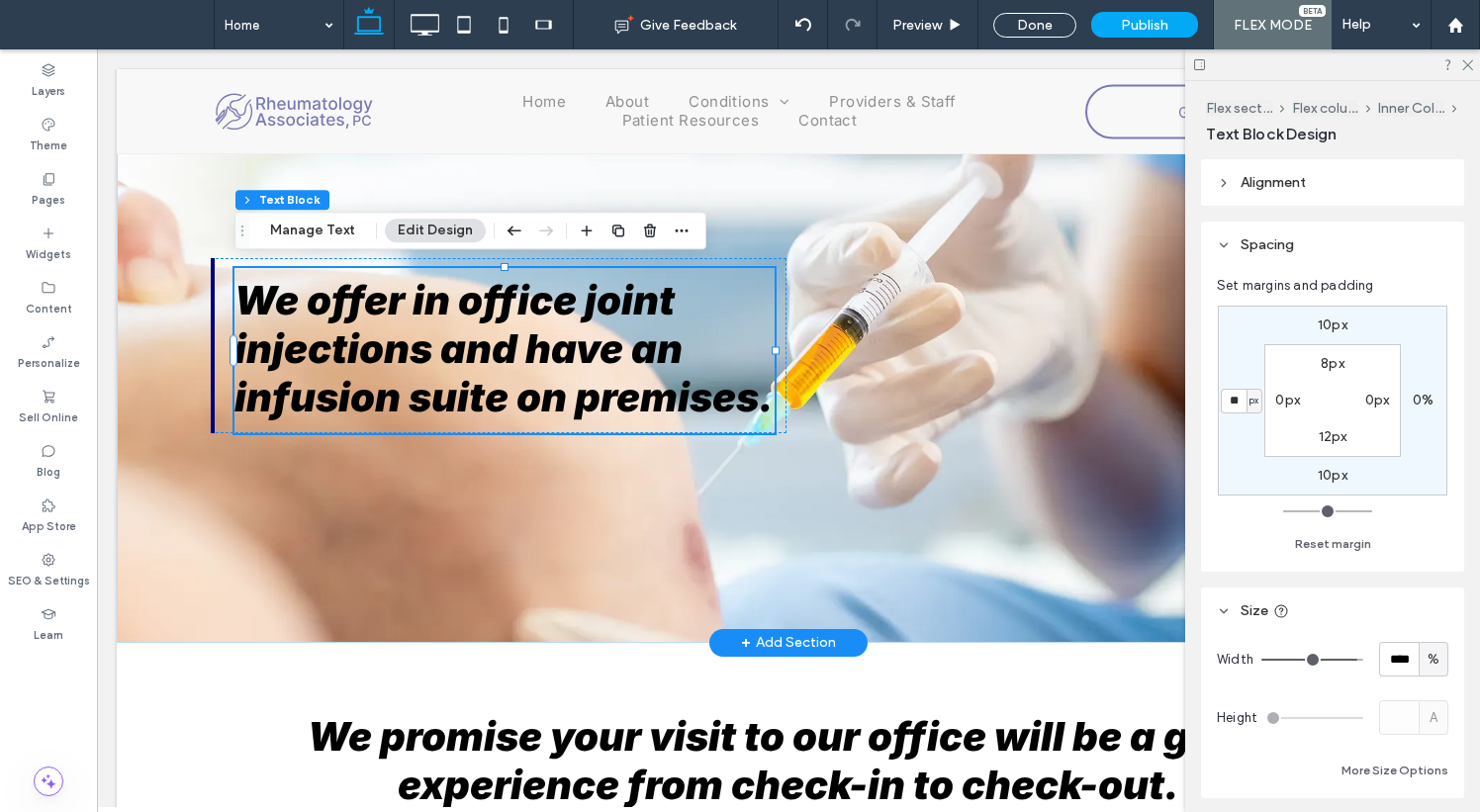 type on "*" 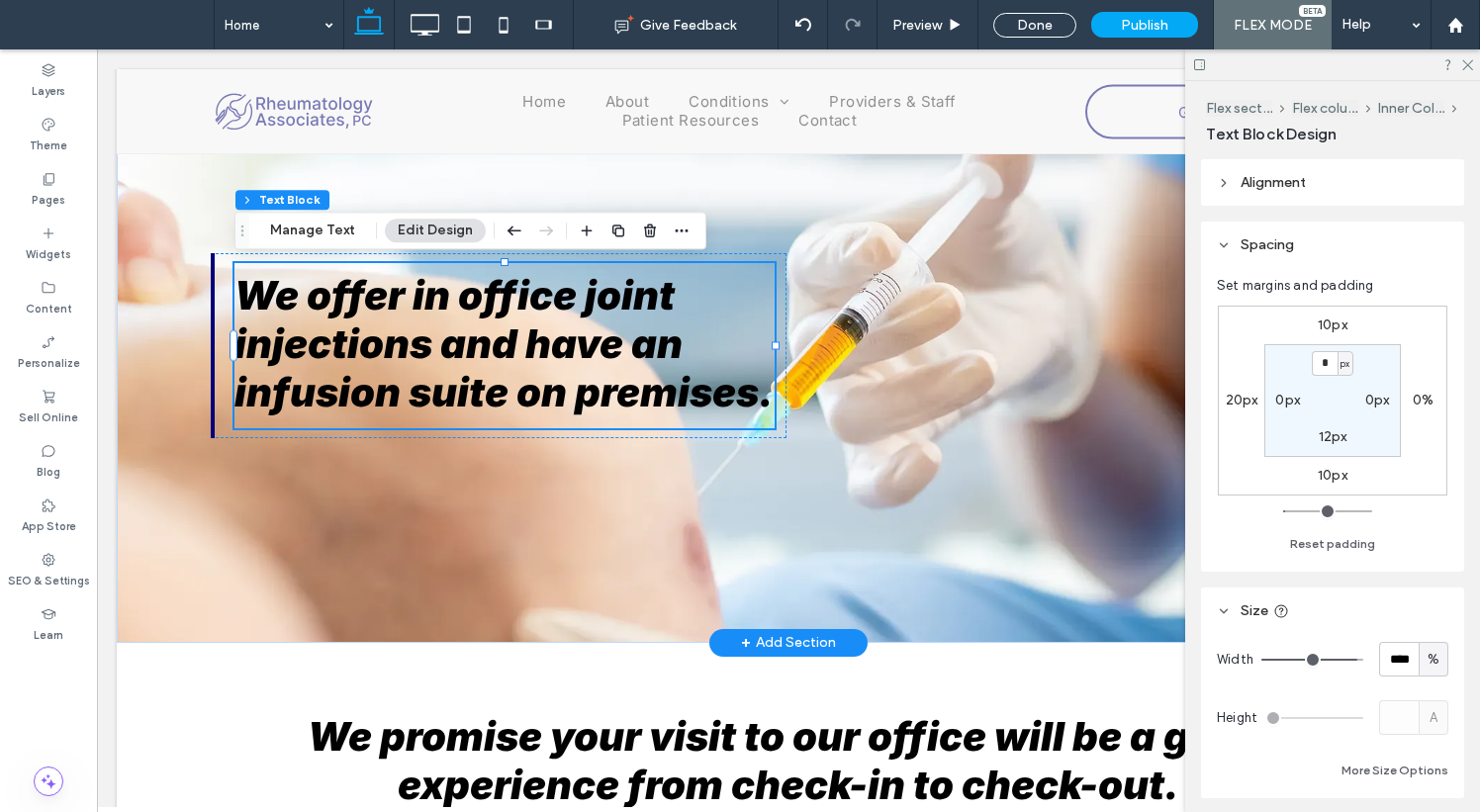 type on "*" 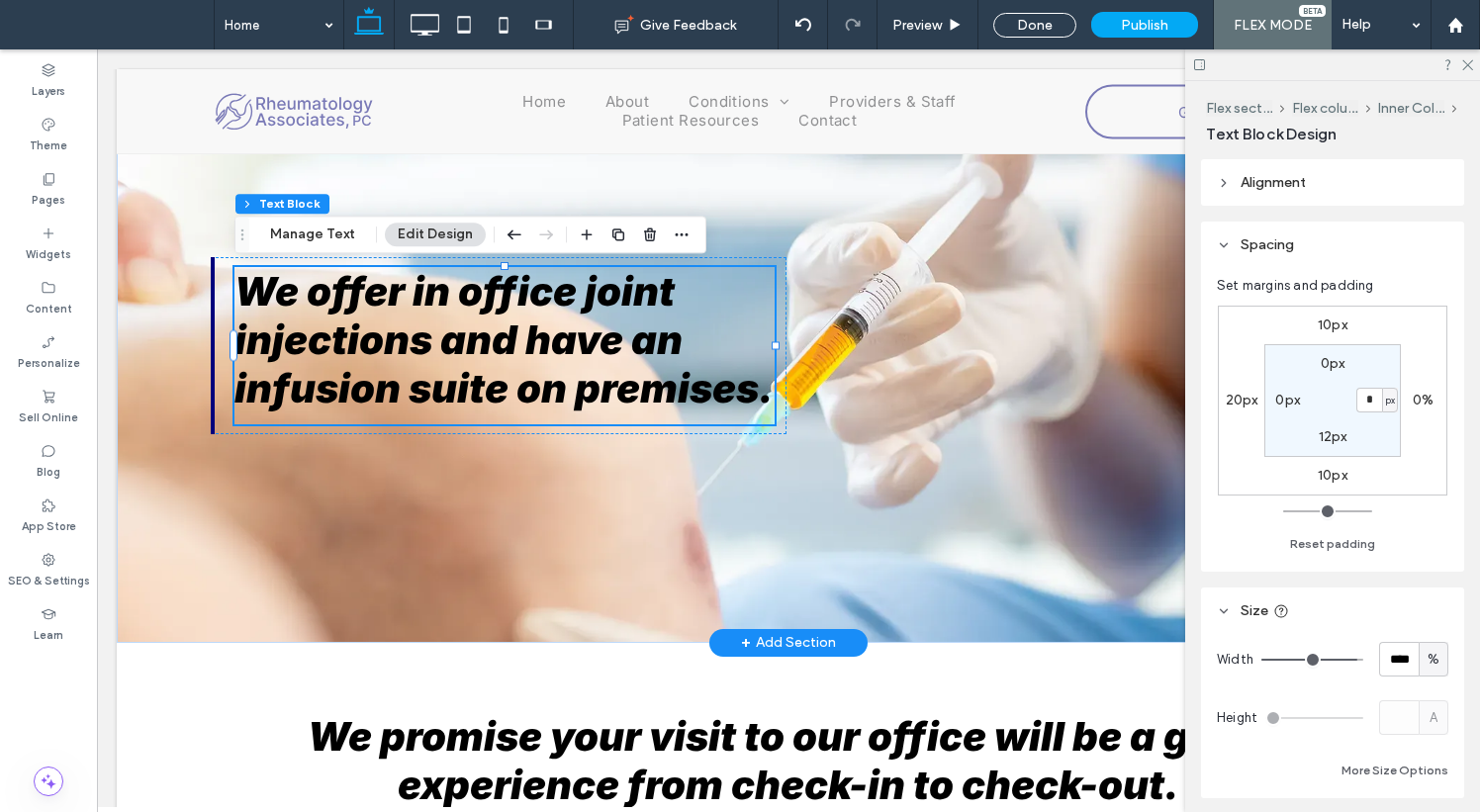 type on "**" 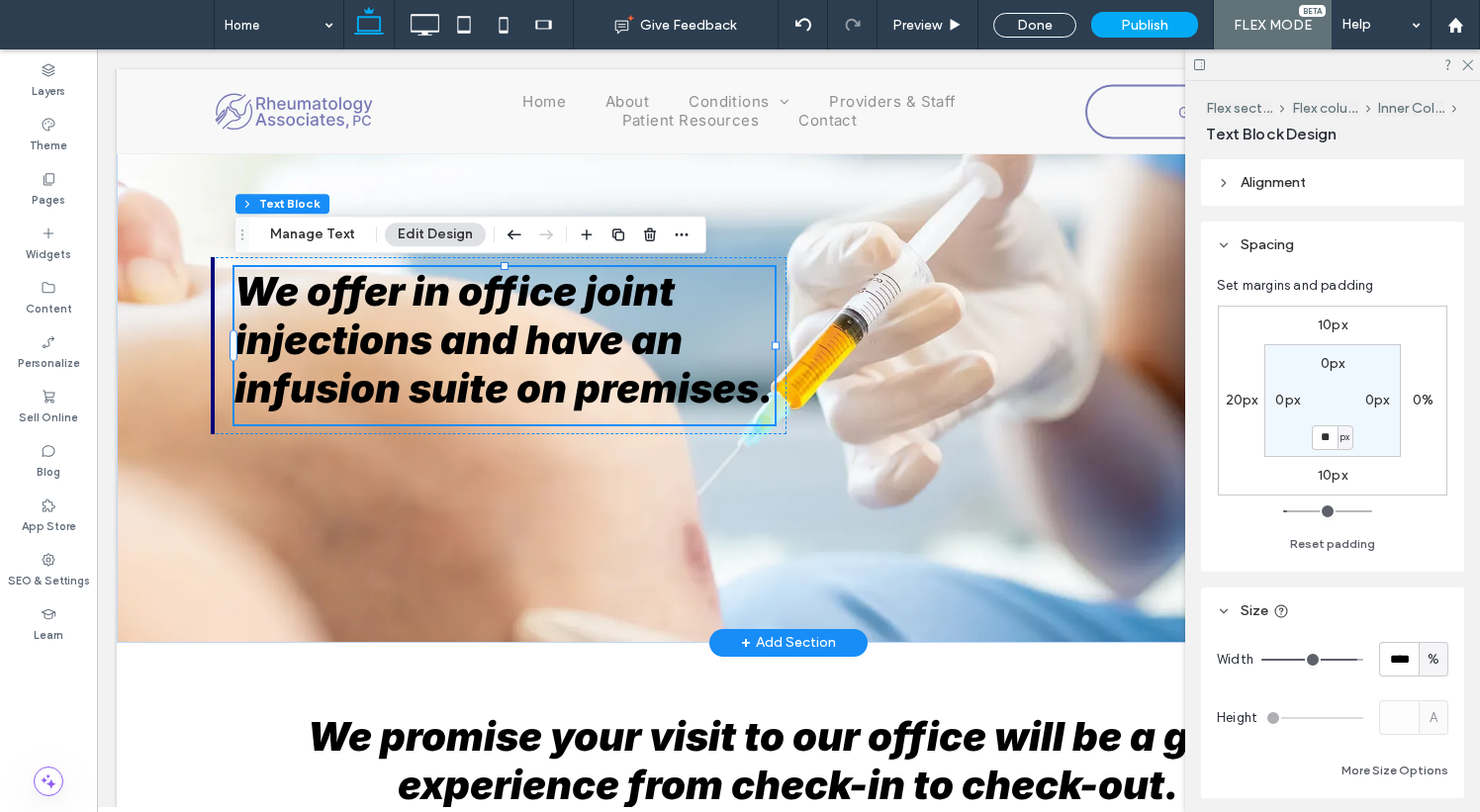 type on "*" 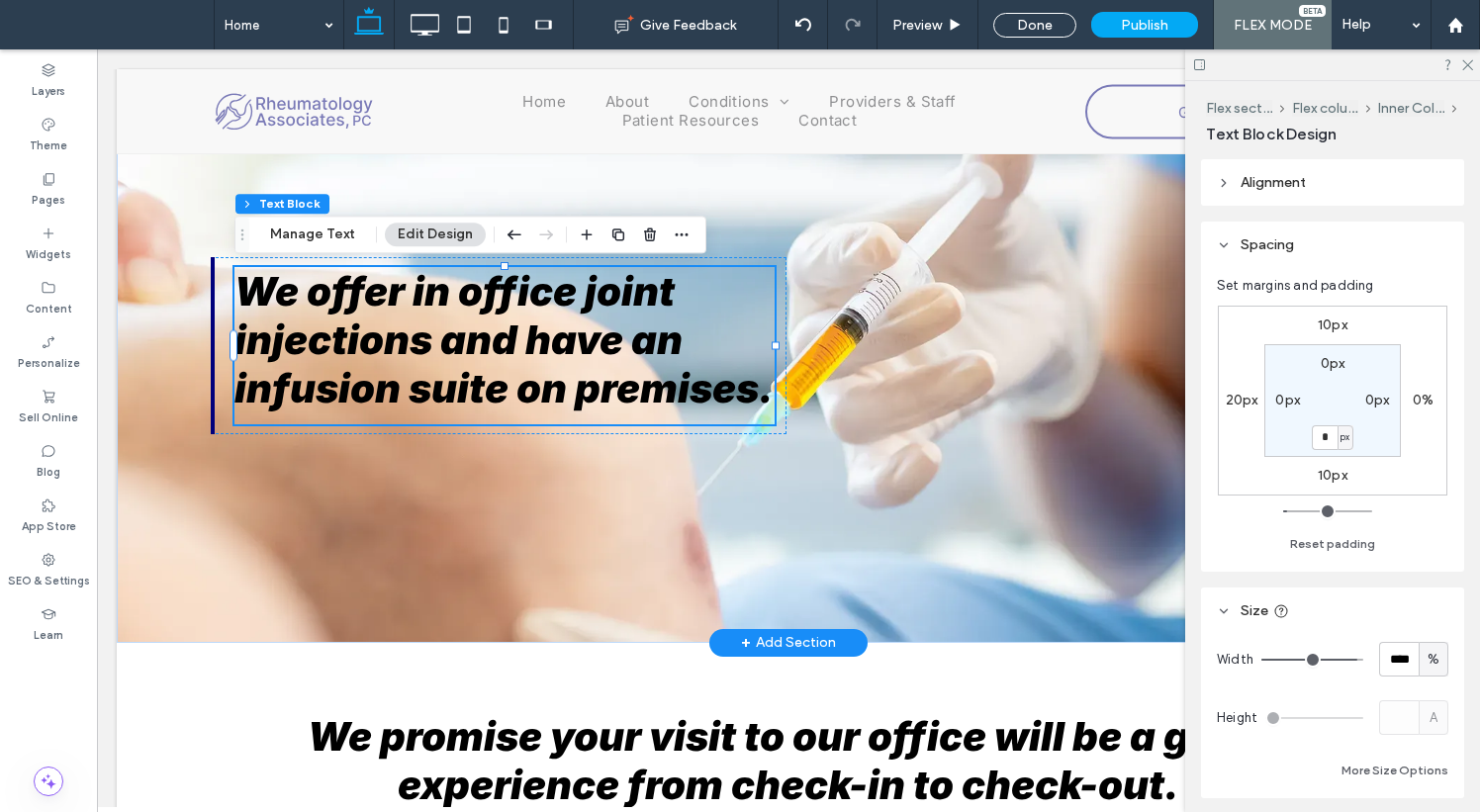 type on "*" 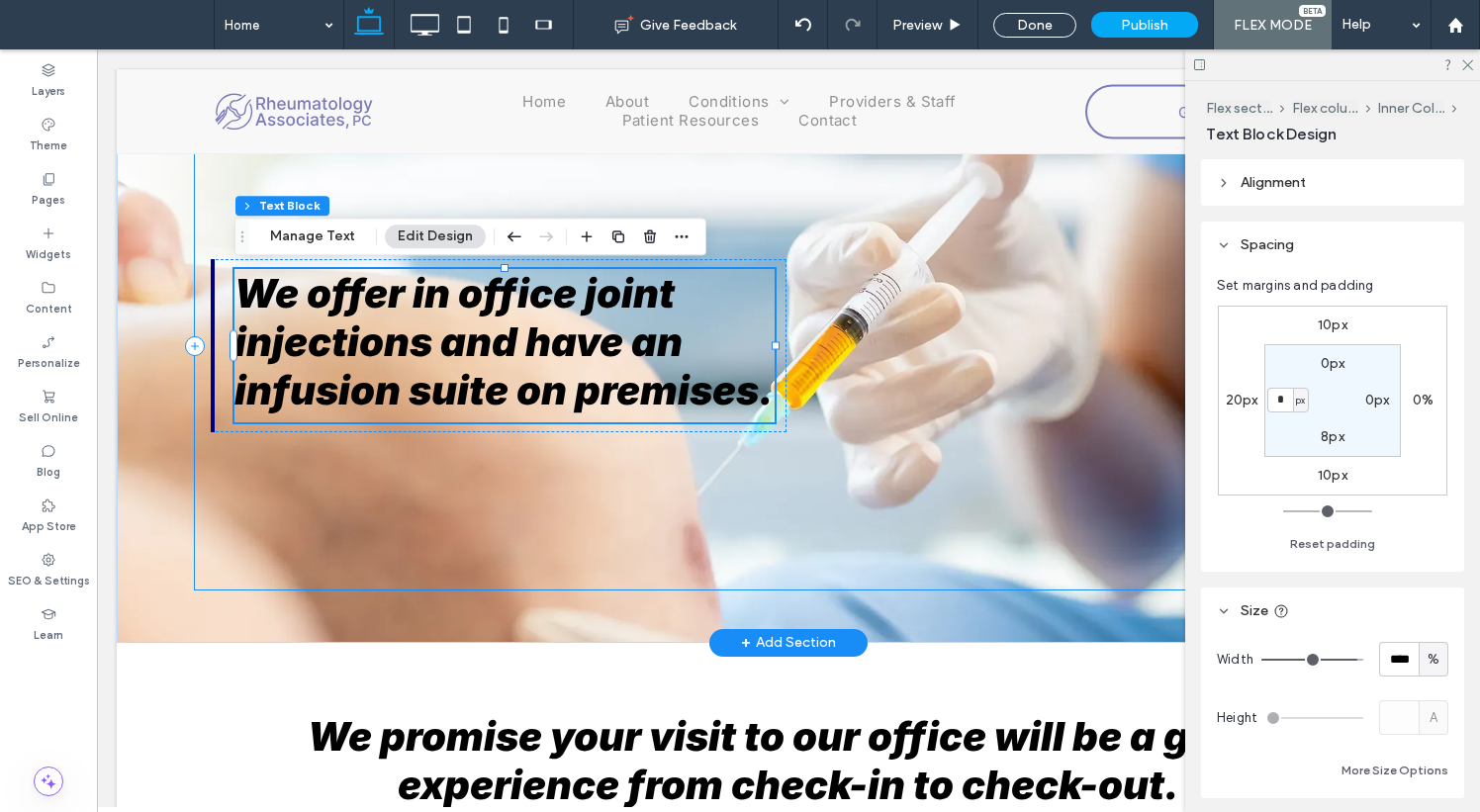 click on "We offer in office joint injections and have an infusion suite on premises.
schedule
SCHEDULE TODAY" at bounding box center (788, 345) 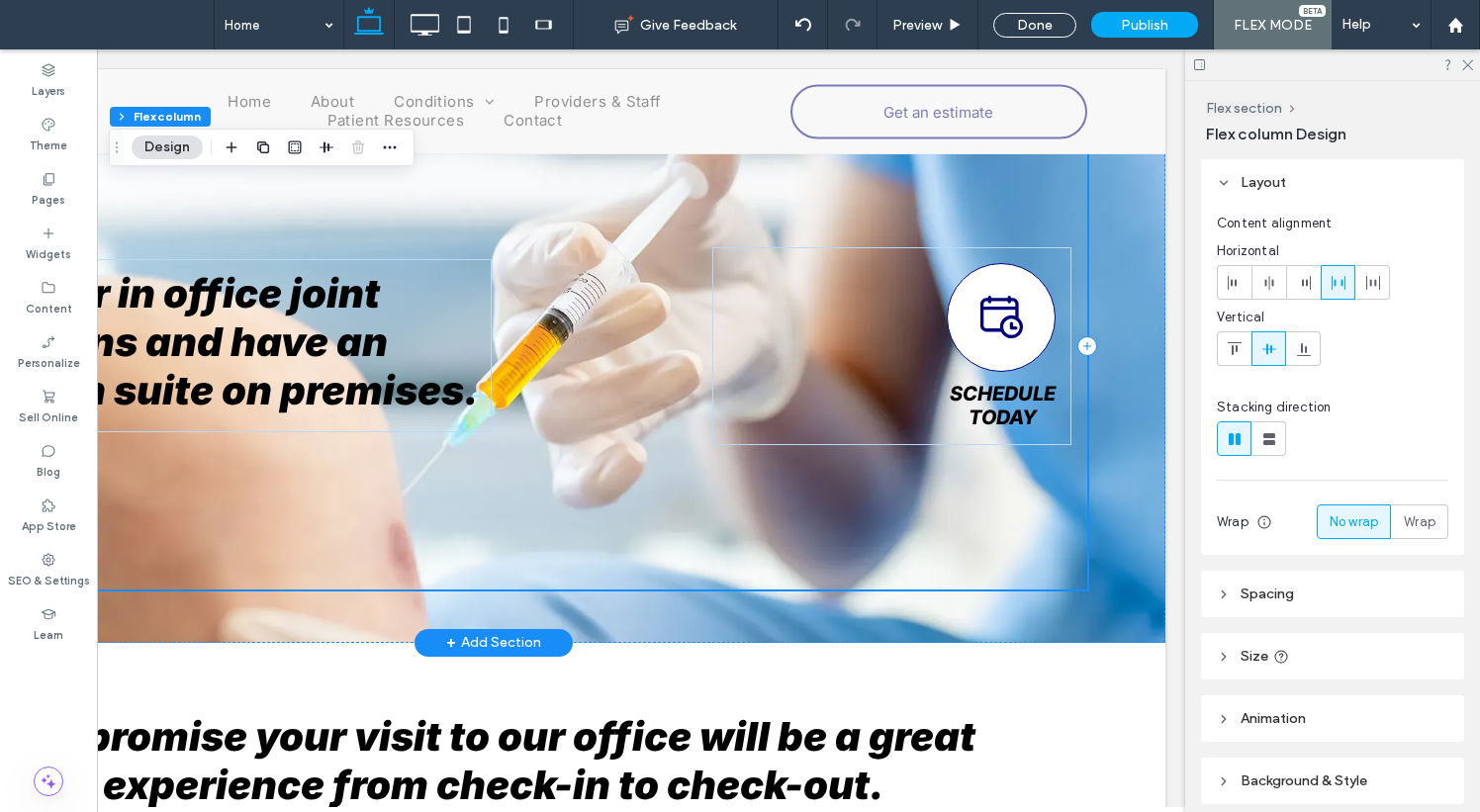 scroll, scrollTop: 0, scrollLeft: 0, axis: both 